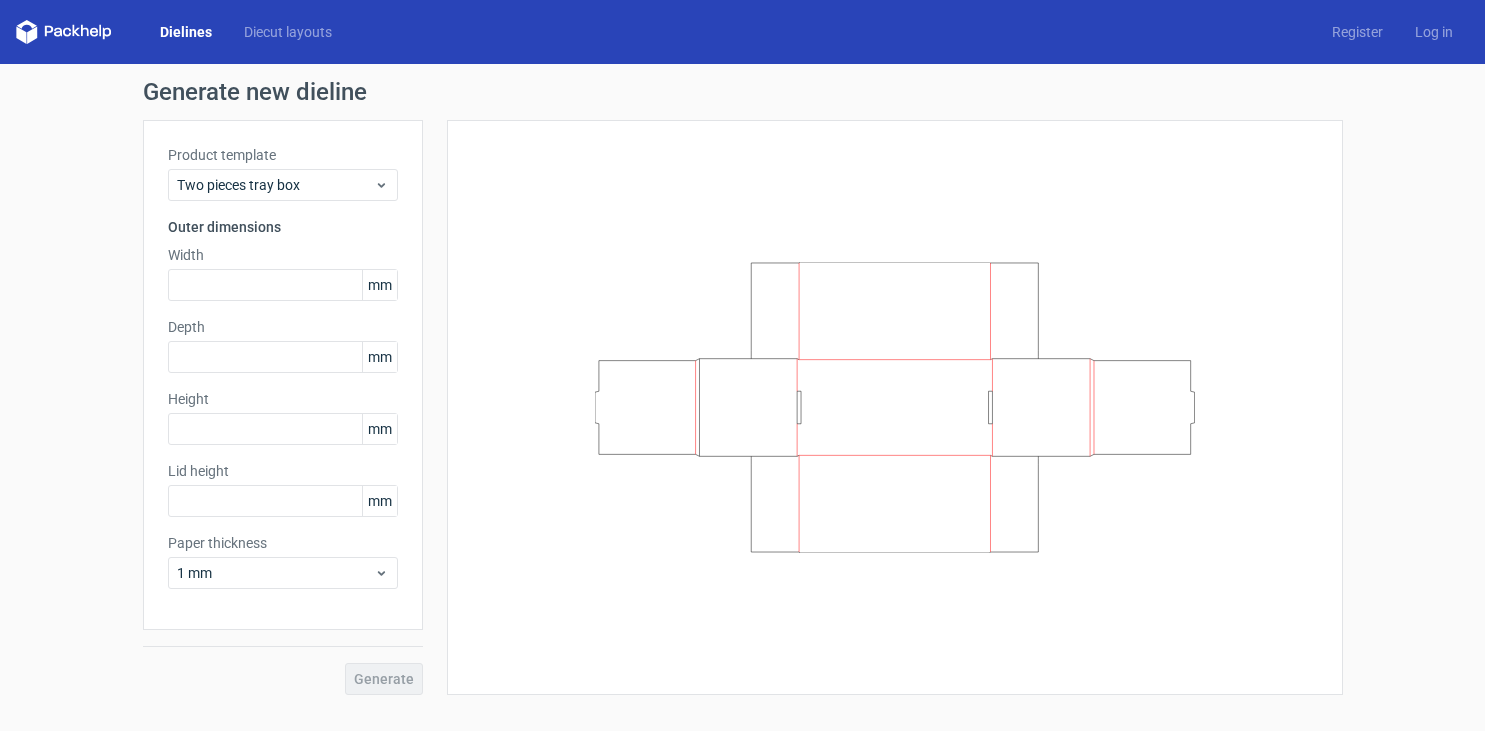 scroll, scrollTop: 0, scrollLeft: 0, axis: both 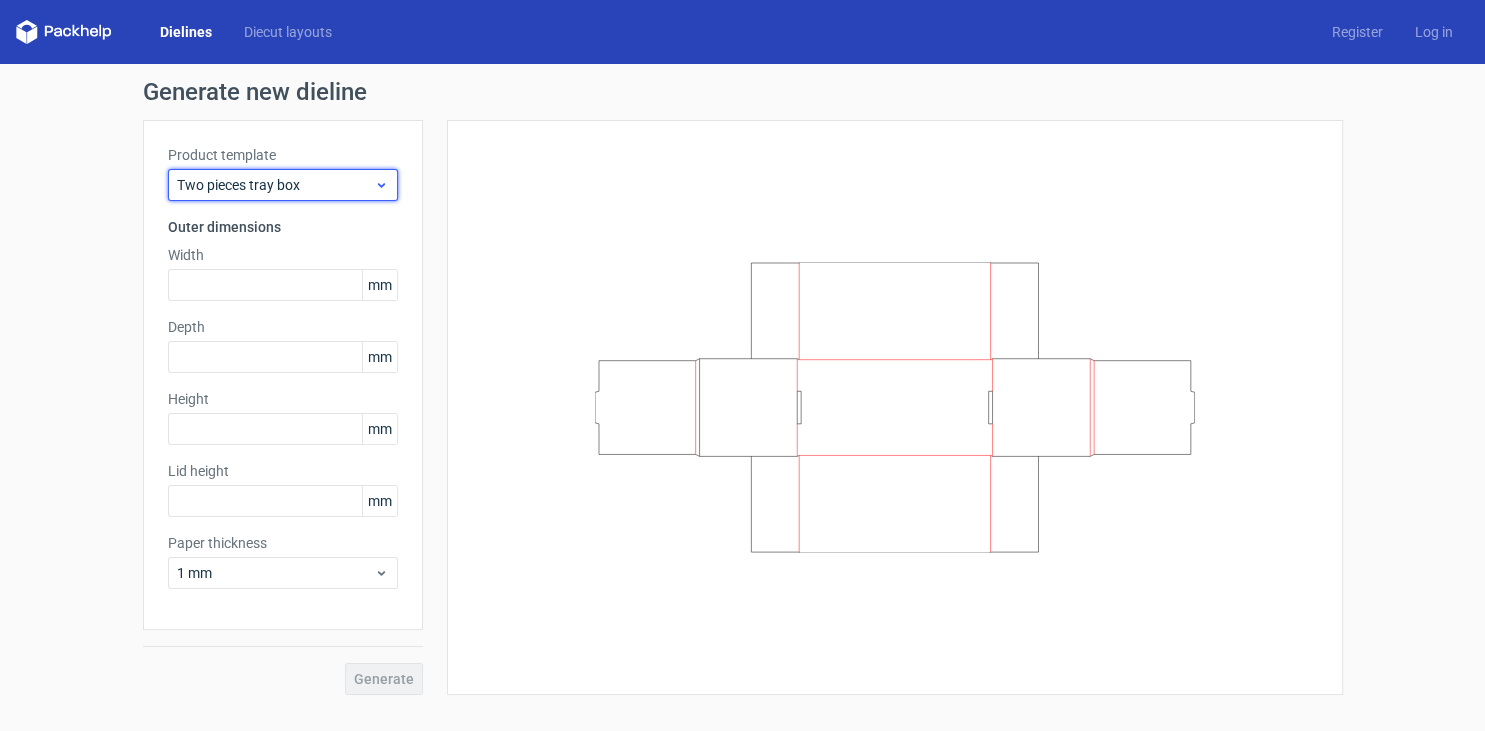 click on "Two pieces tray box" at bounding box center [275, 185] 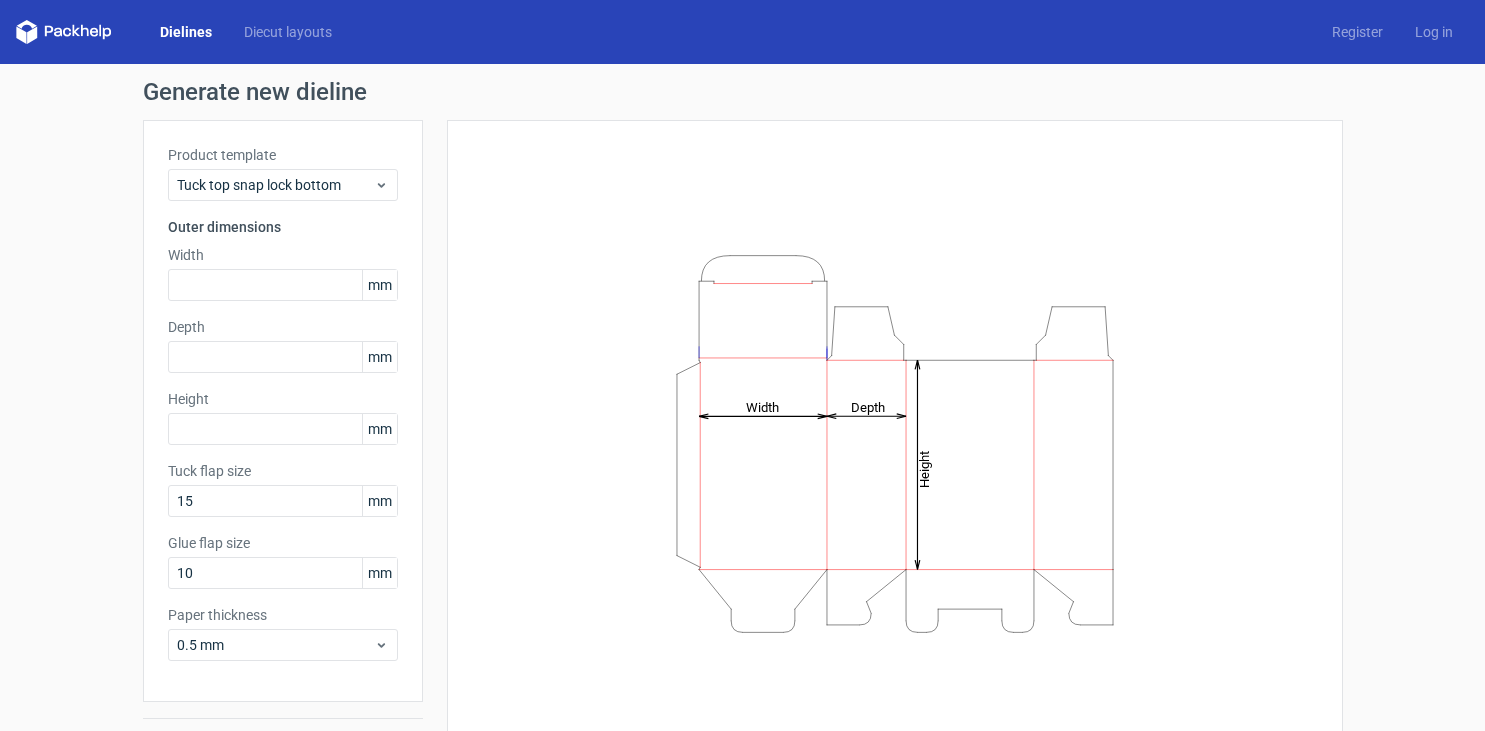 scroll, scrollTop: 0, scrollLeft: 0, axis: both 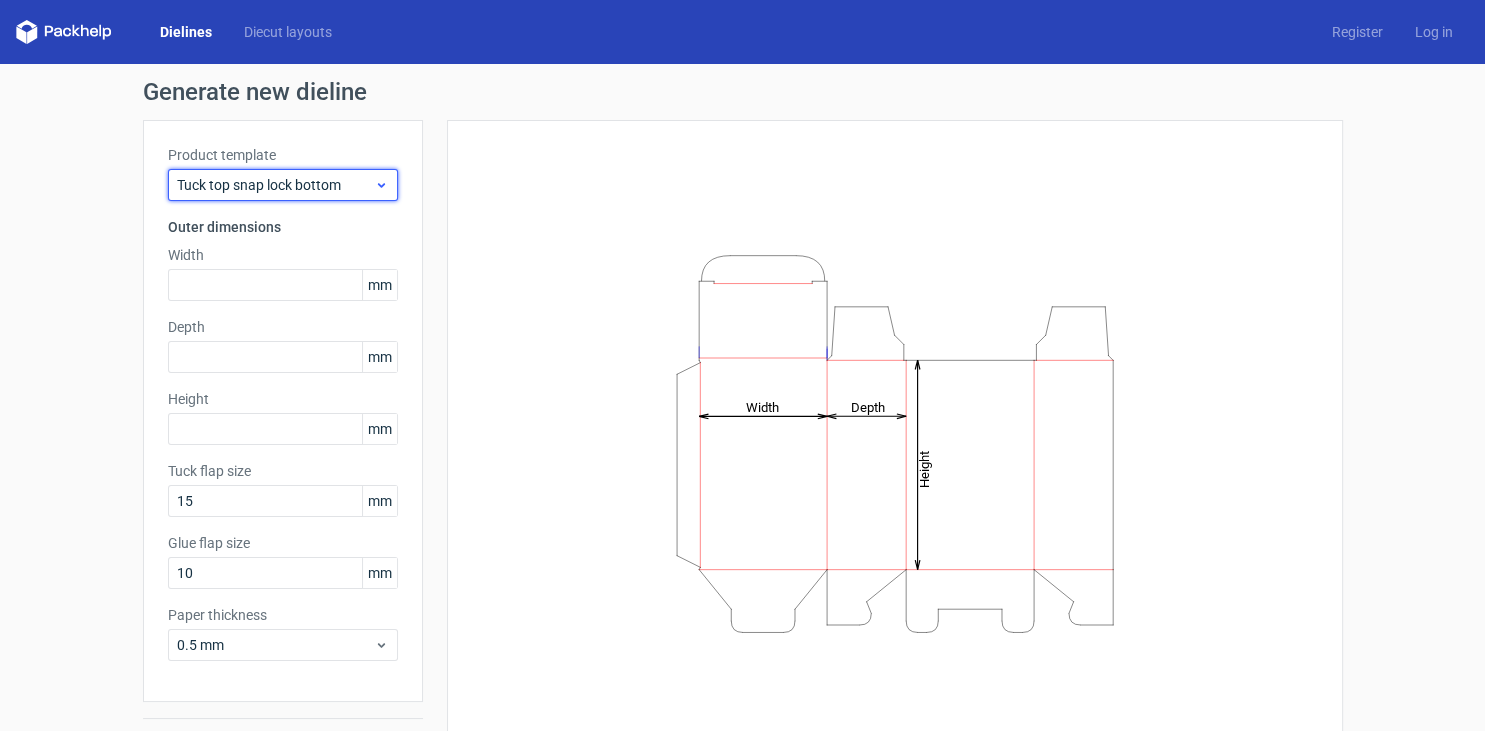 click on "Tuck top snap lock bottom" at bounding box center (275, 185) 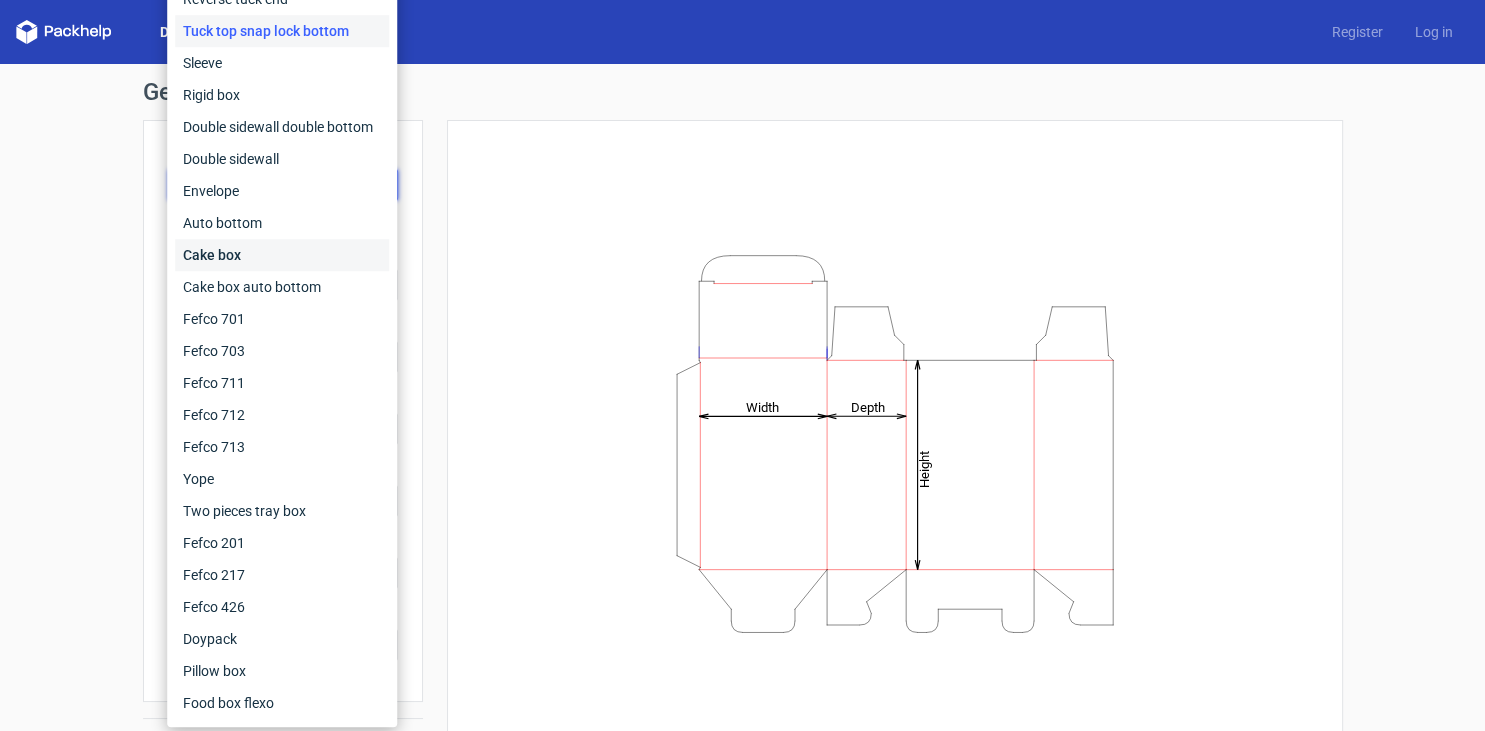 click on "Cake box" at bounding box center [282, 255] 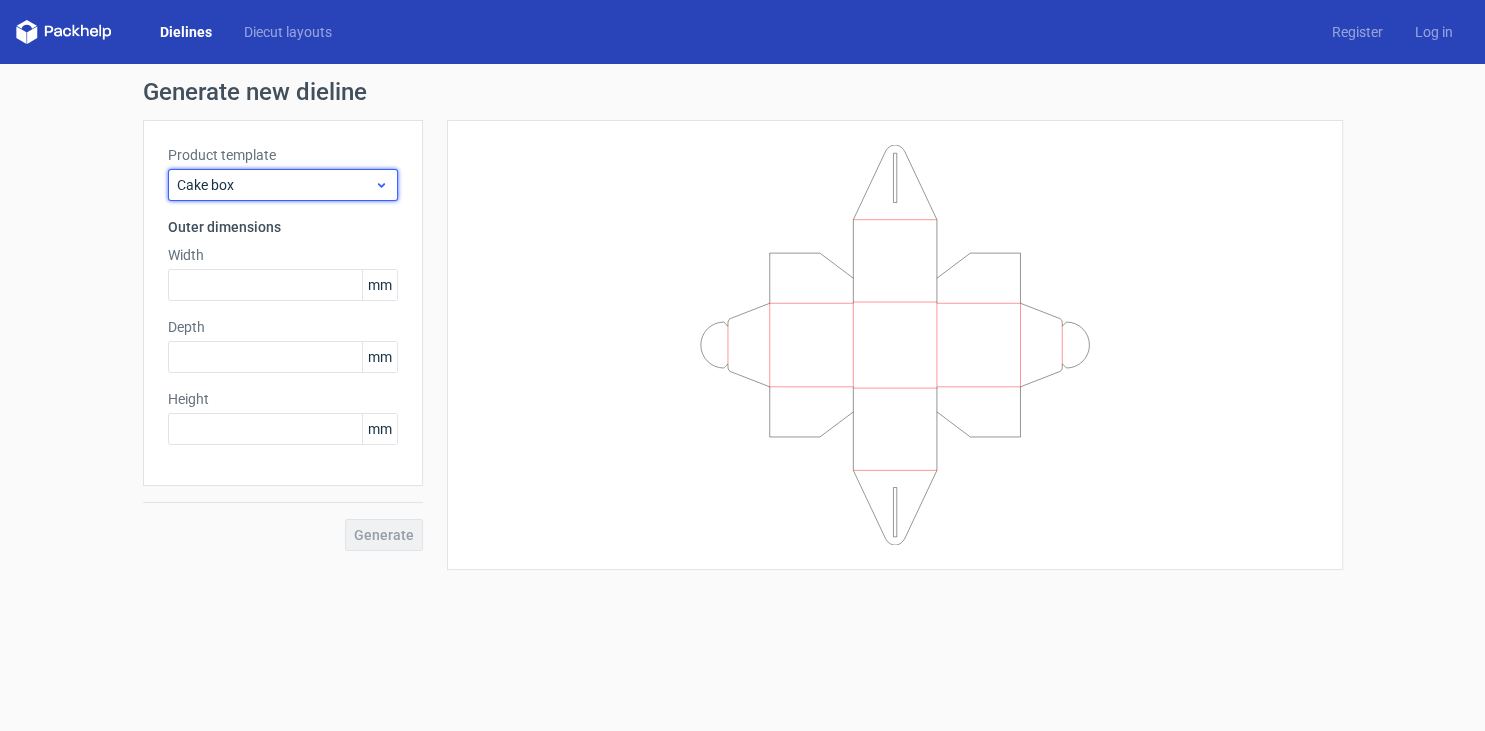 click on "Cake box" at bounding box center (275, 185) 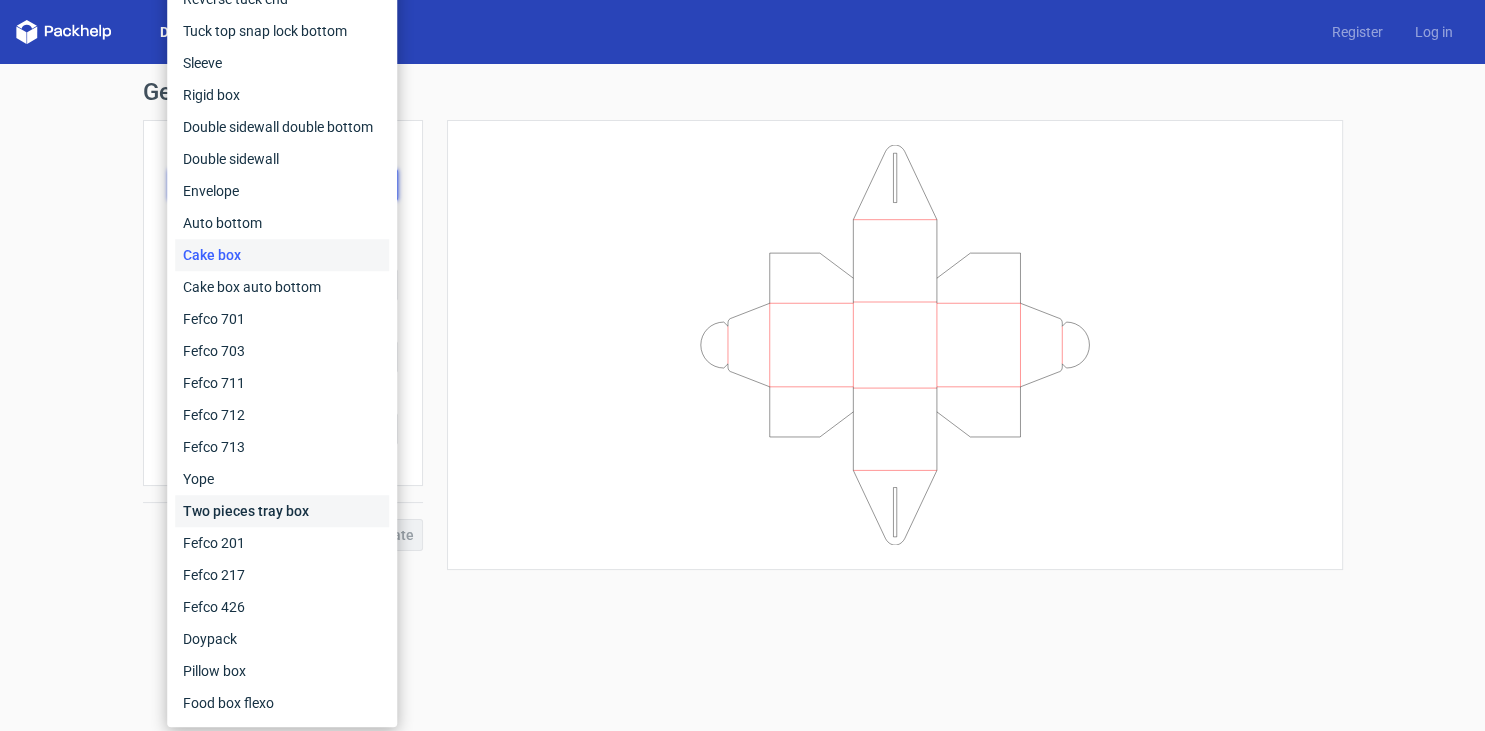 click on "Two pieces tray box" at bounding box center [282, 511] 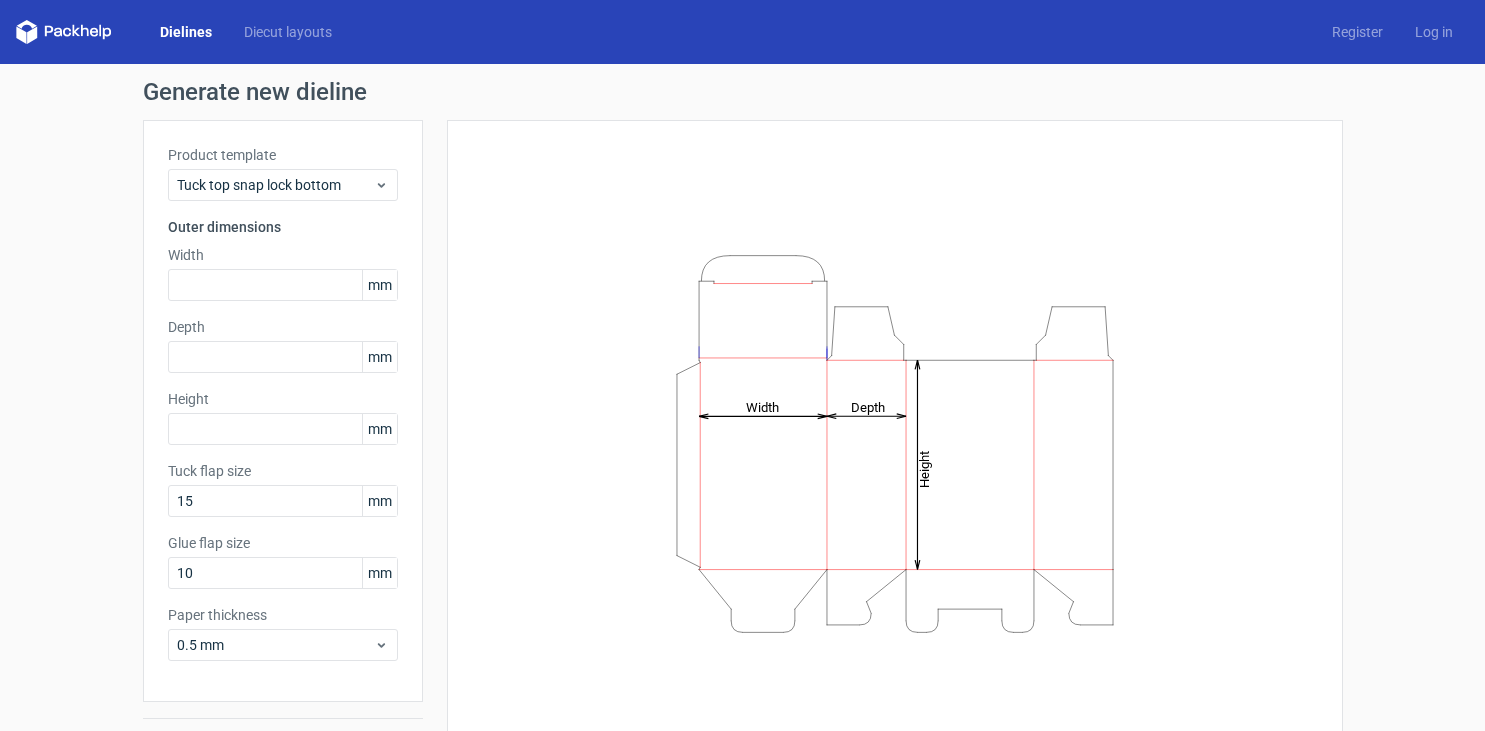scroll, scrollTop: 0, scrollLeft: 0, axis: both 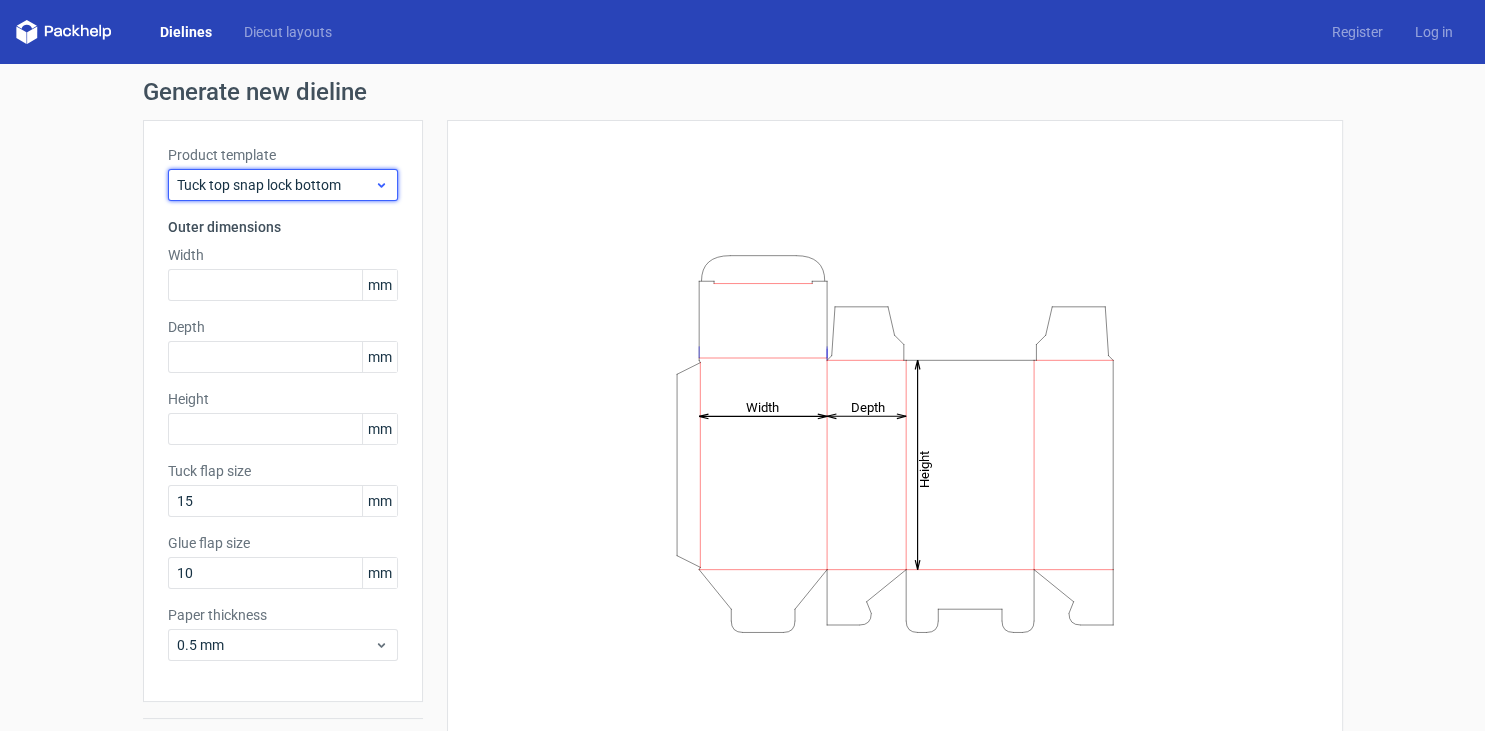 click on "Tuck top snap lock bottom" at bounding box center (275, 185) 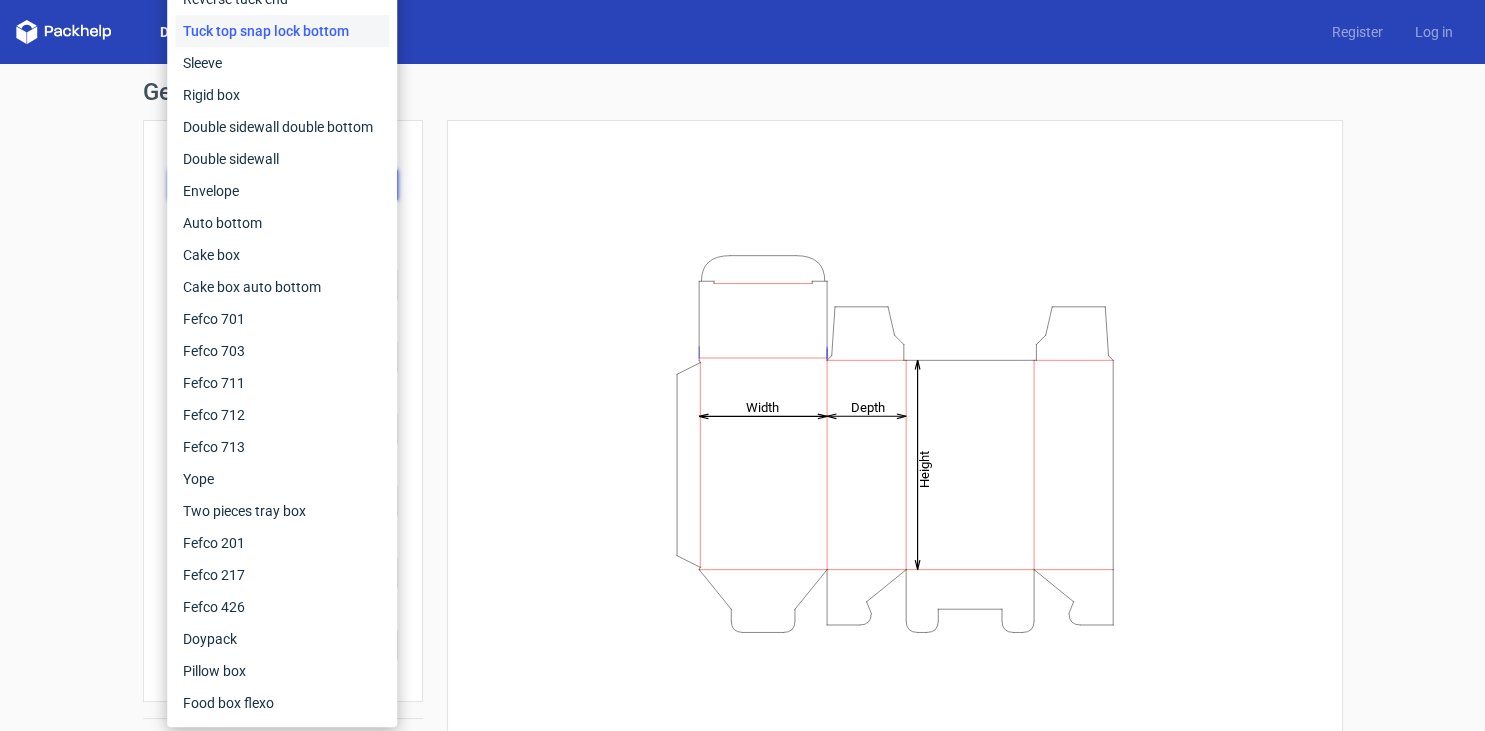 scroll, scrollTop: 51, scrollLeft: 0, axis: vertical 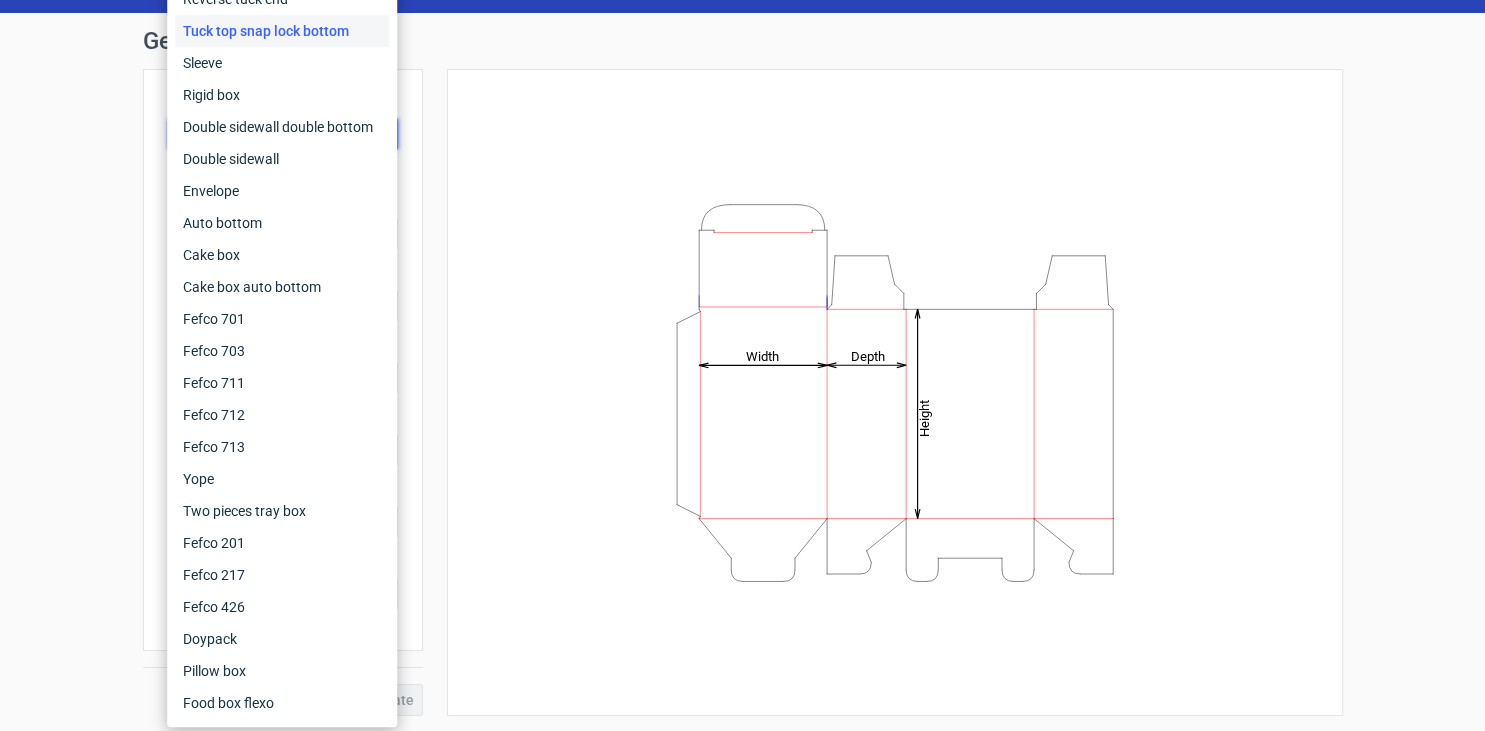 click on "Height   Depth   Width" at bounding box center (895, 392) 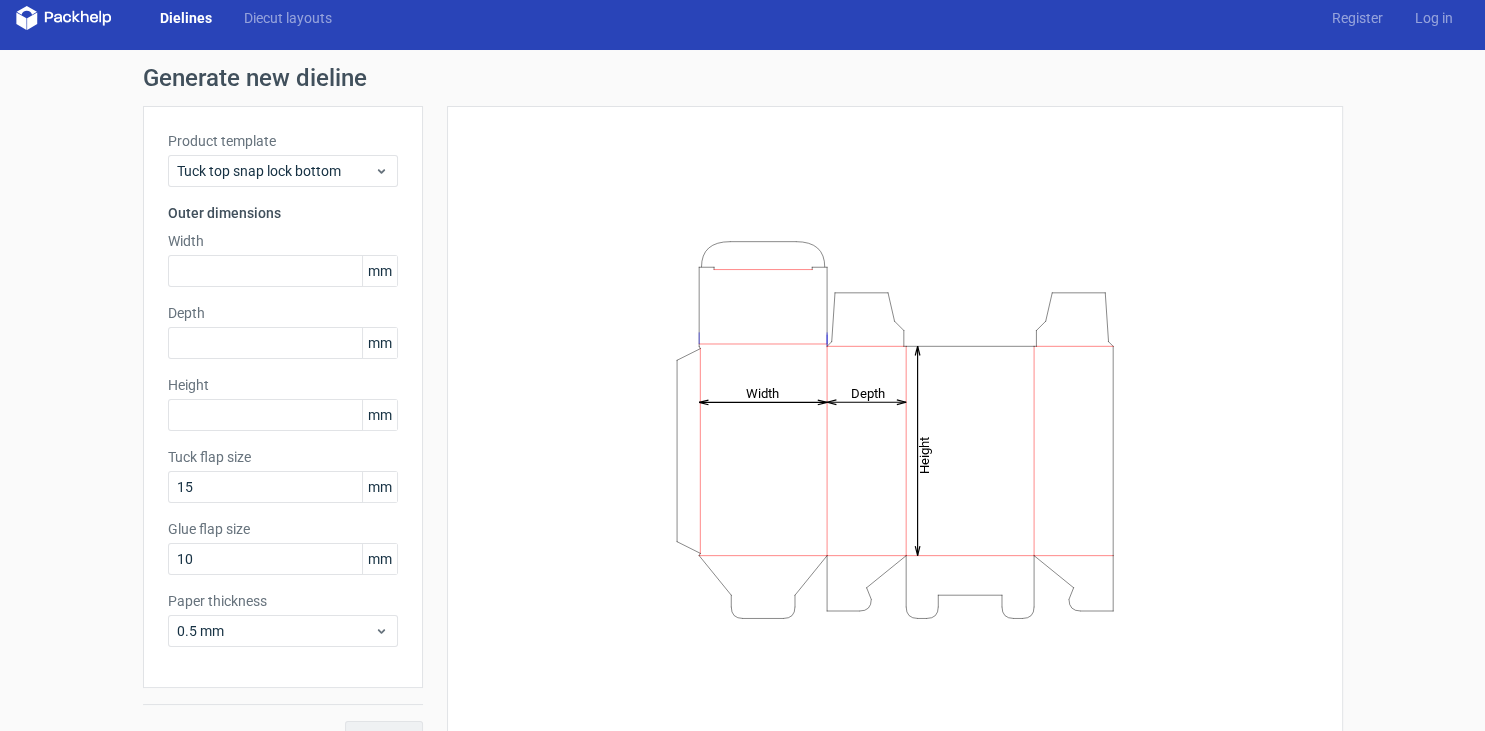 scroll, scrollTop: 0, scrollLeft: 0, axis: both 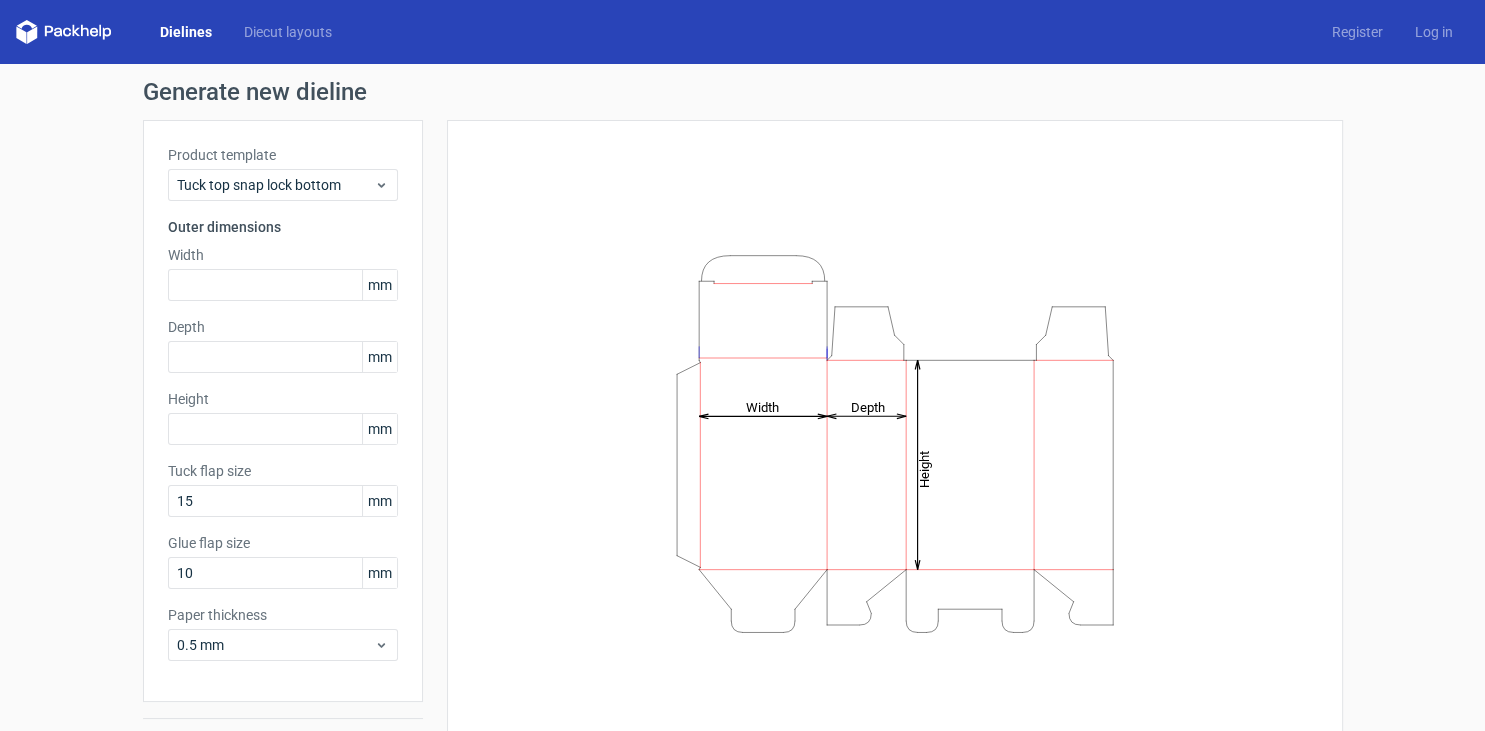 click on "Width mm" at bounding box center (283, 273) 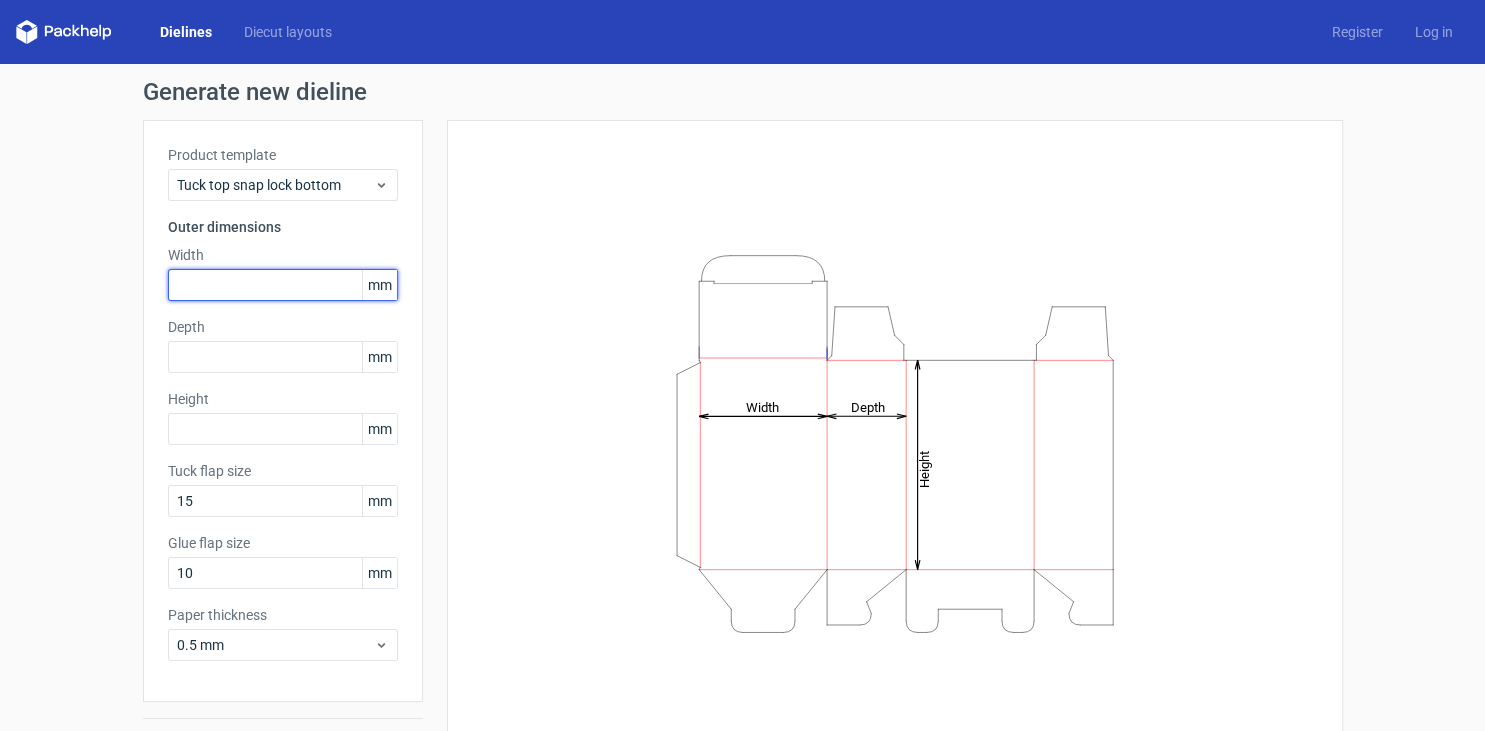 click at bounding box center [283, 285] 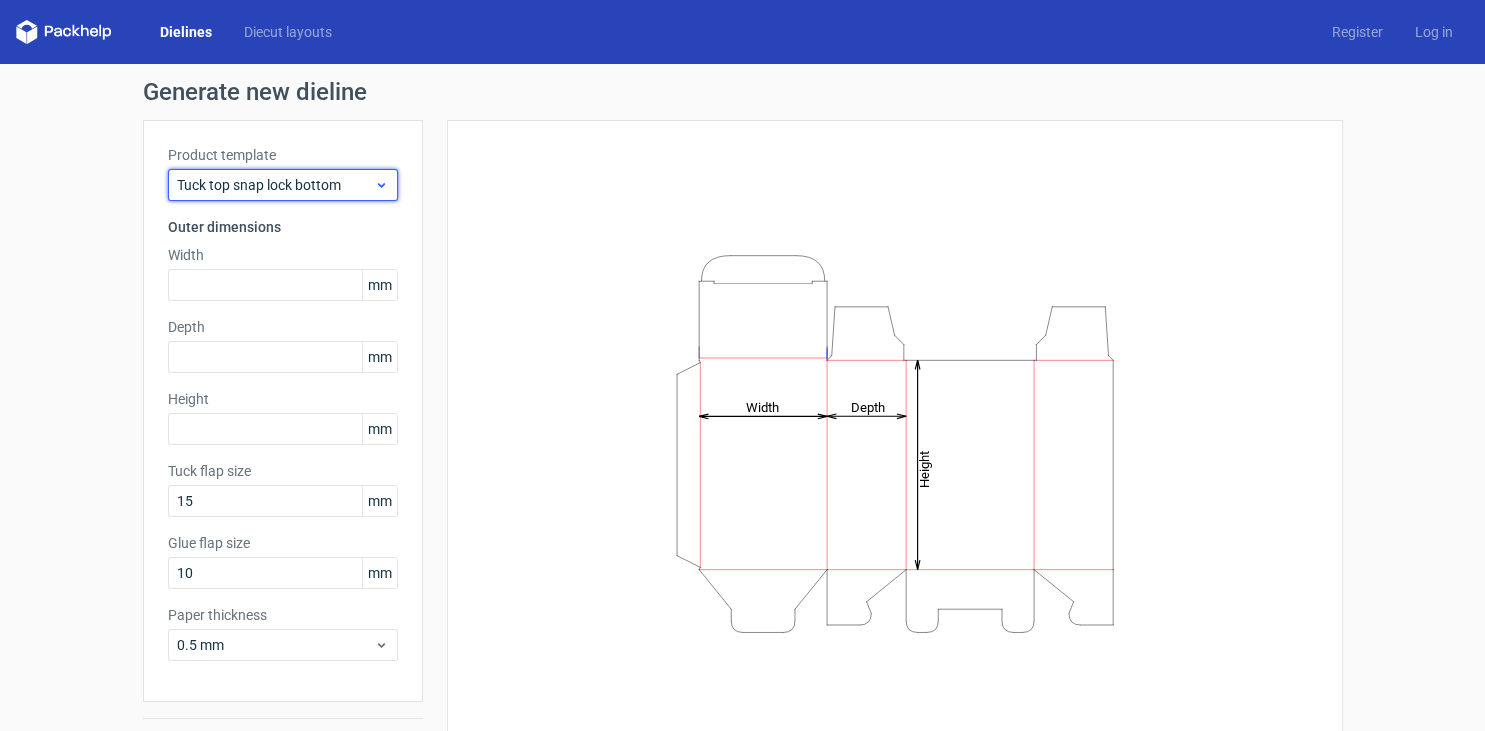 click on "Tuck top snap lock bottom" at bounding box center [275, 185] 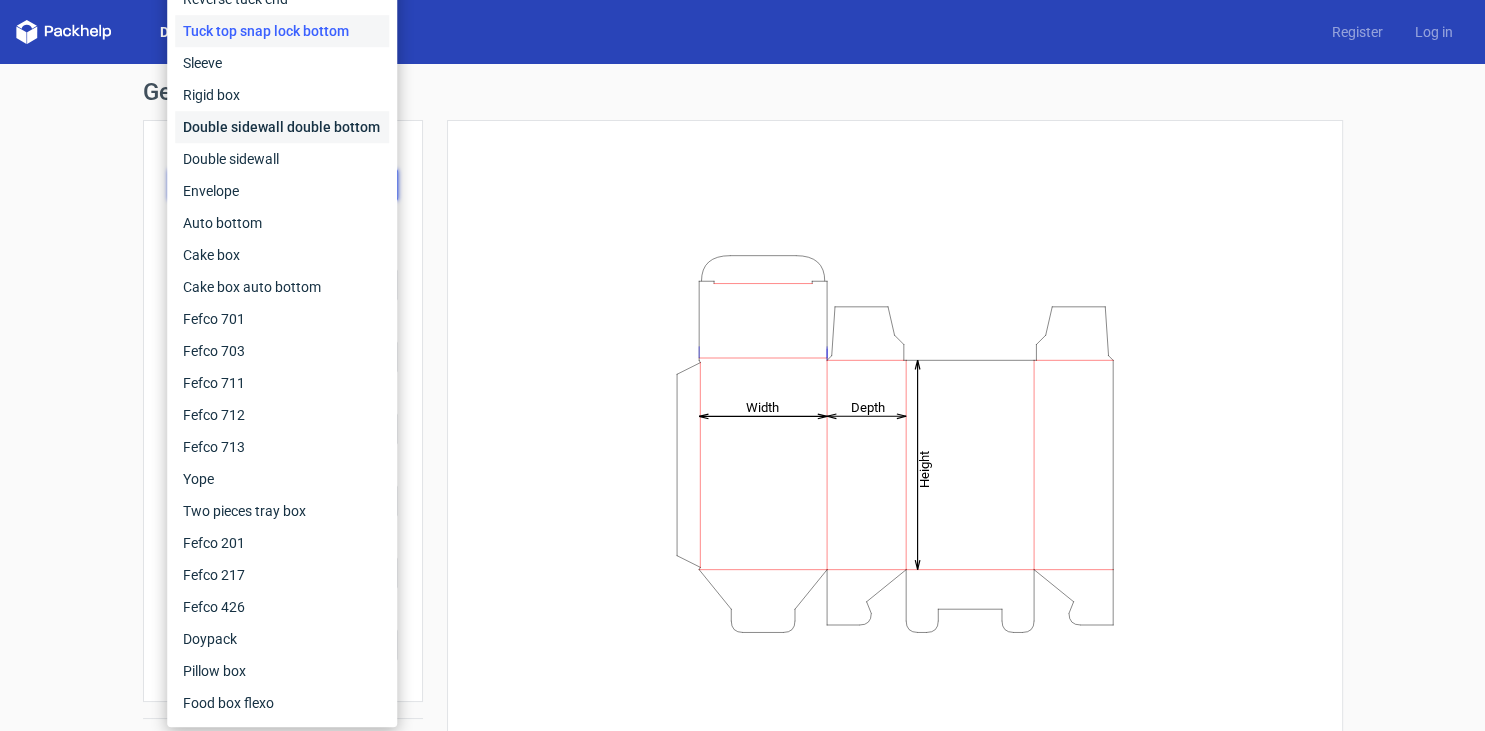 click on "Double sidewall double bottom" at bounding box center (282, 127) 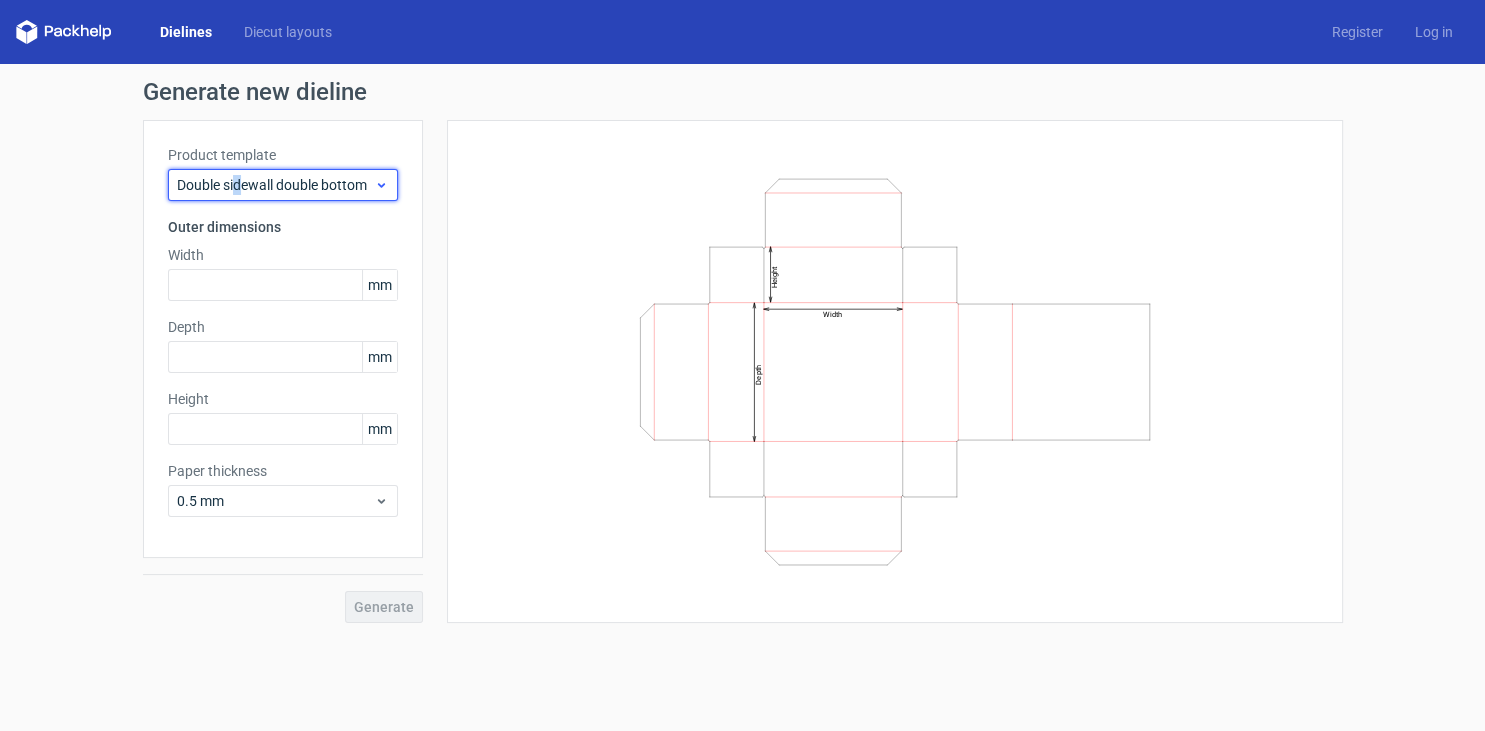 click on "Double sidewall double bottom" at bounding box center [275, 185] 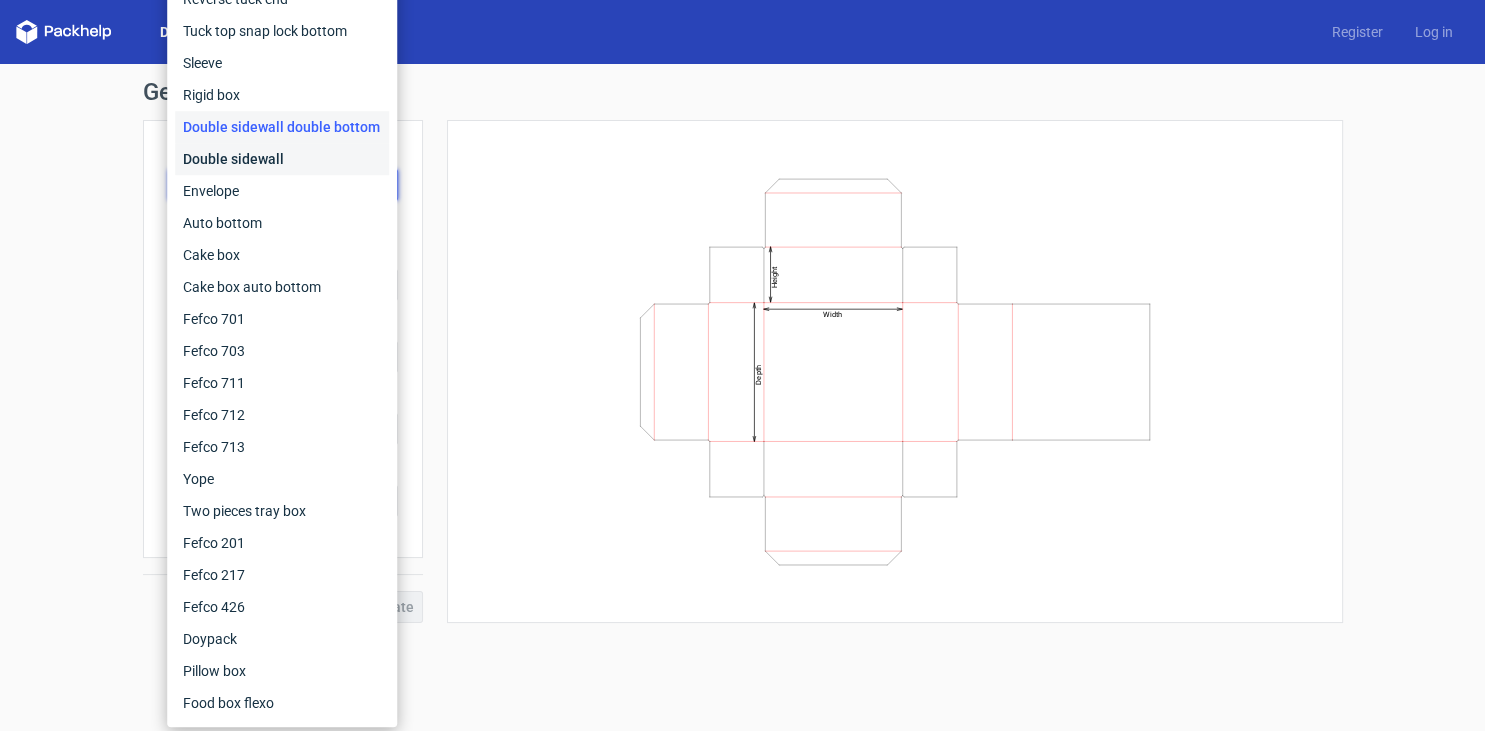 click on "Double sidewall" at bounding box center [282, 159] 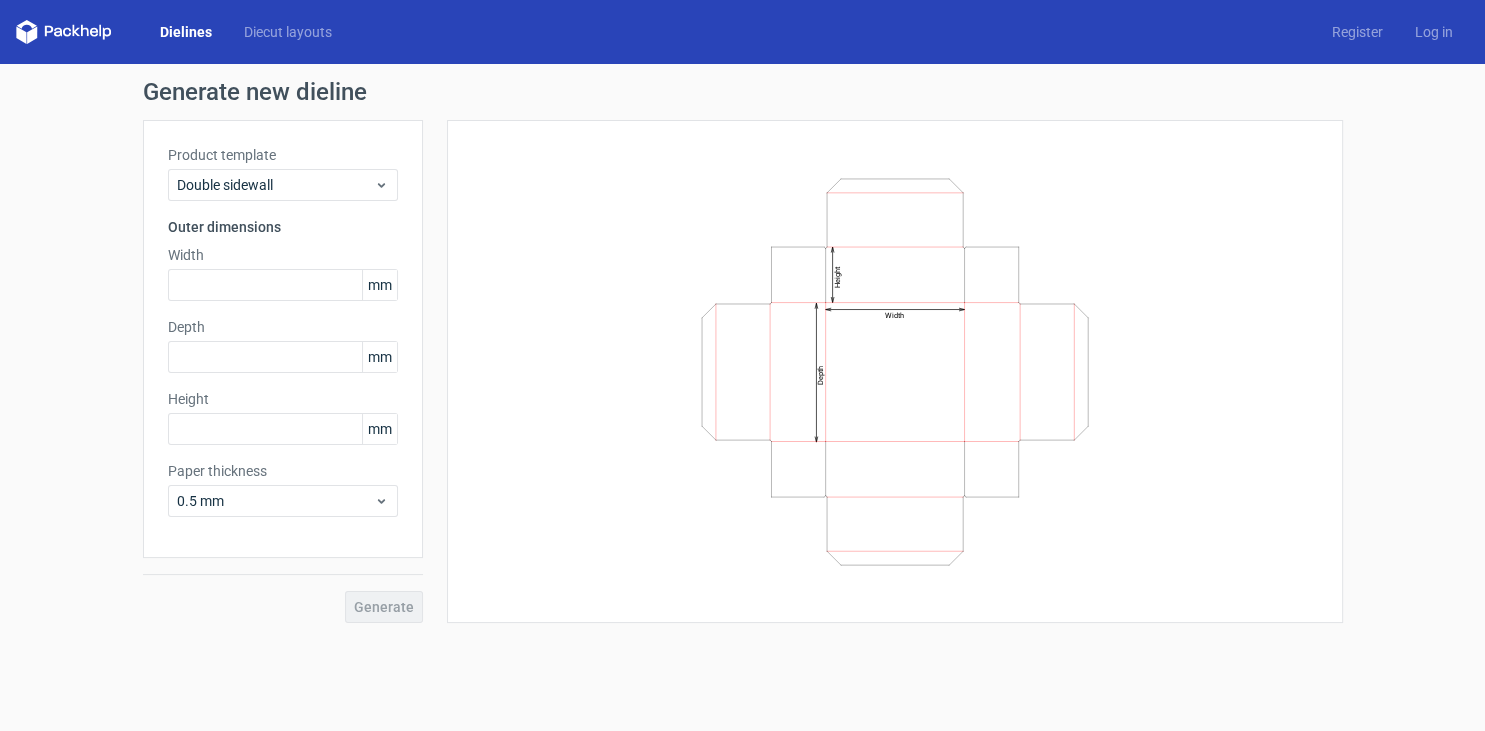 click on "Product template" at bounding box center [283, 155] 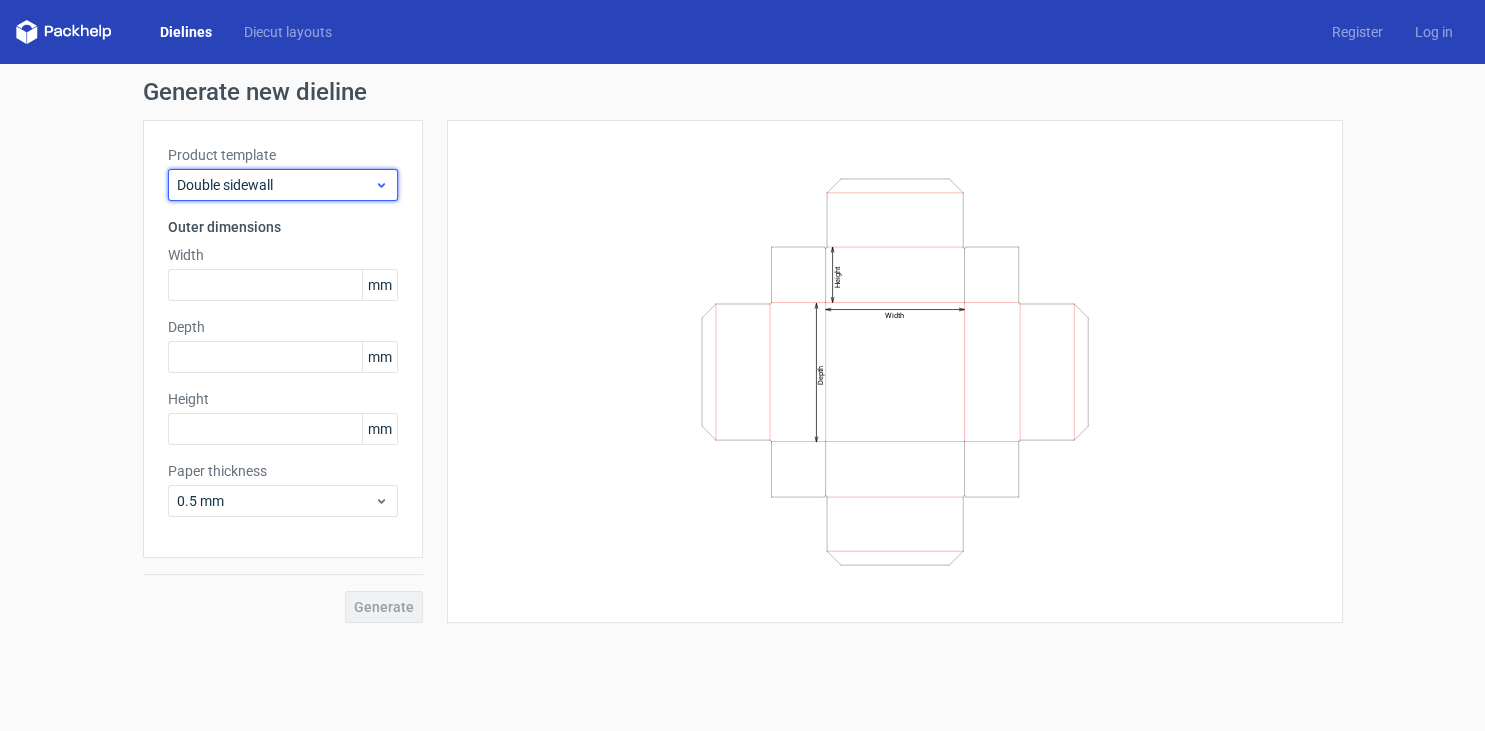 click on "Double sidewall" at bounding box center [275, 185] 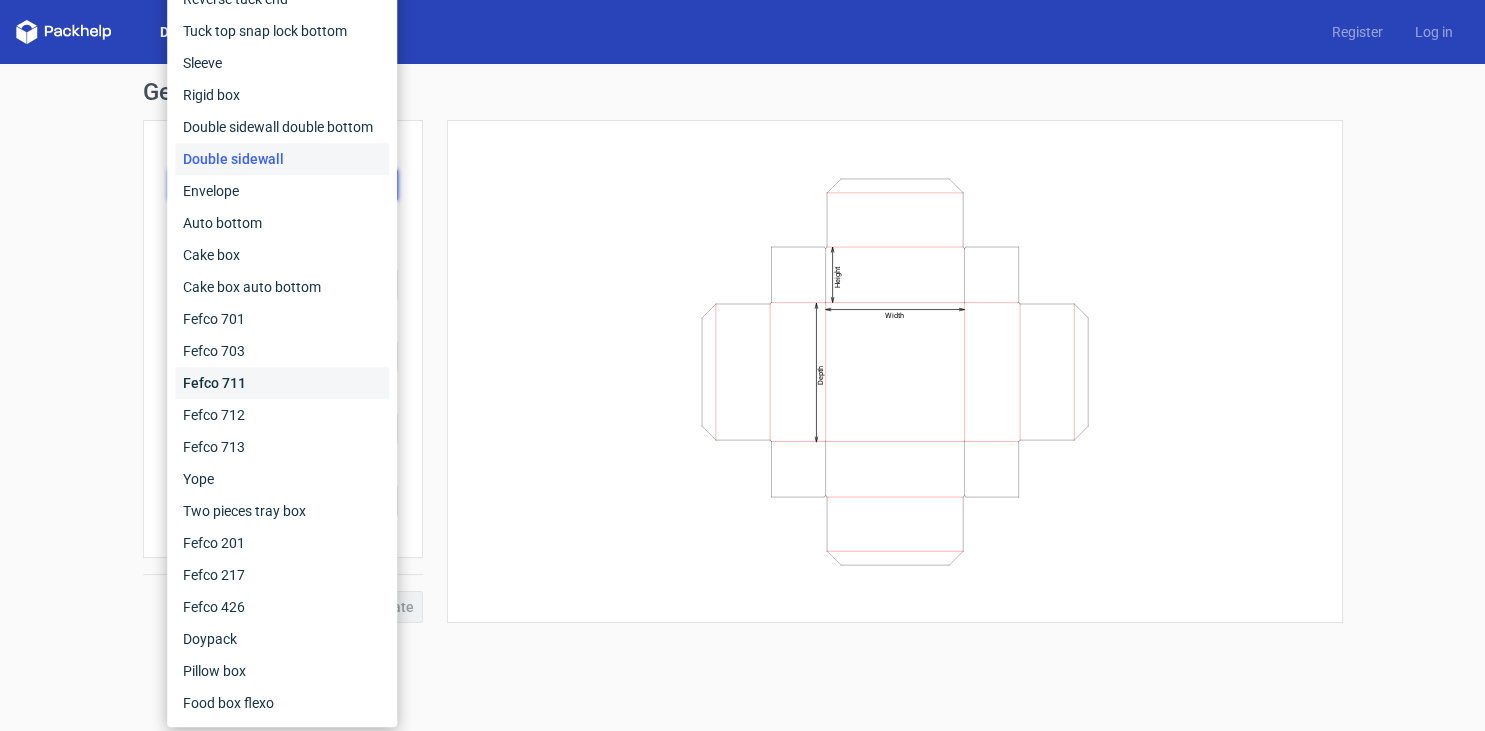 click on "Fefco 711" at bounding box center [282, 383] 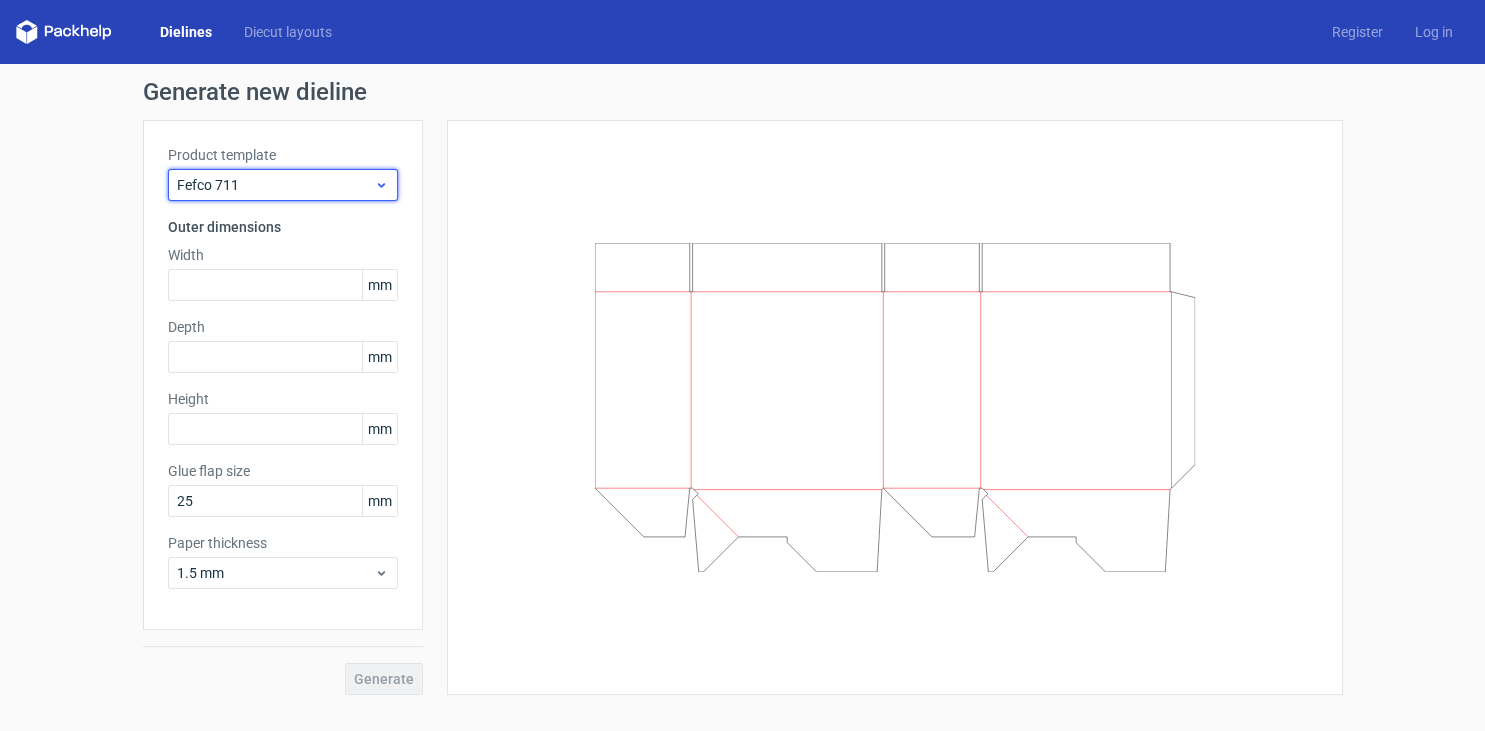 click on "Fefco 711" at bounding box center [283, 185] 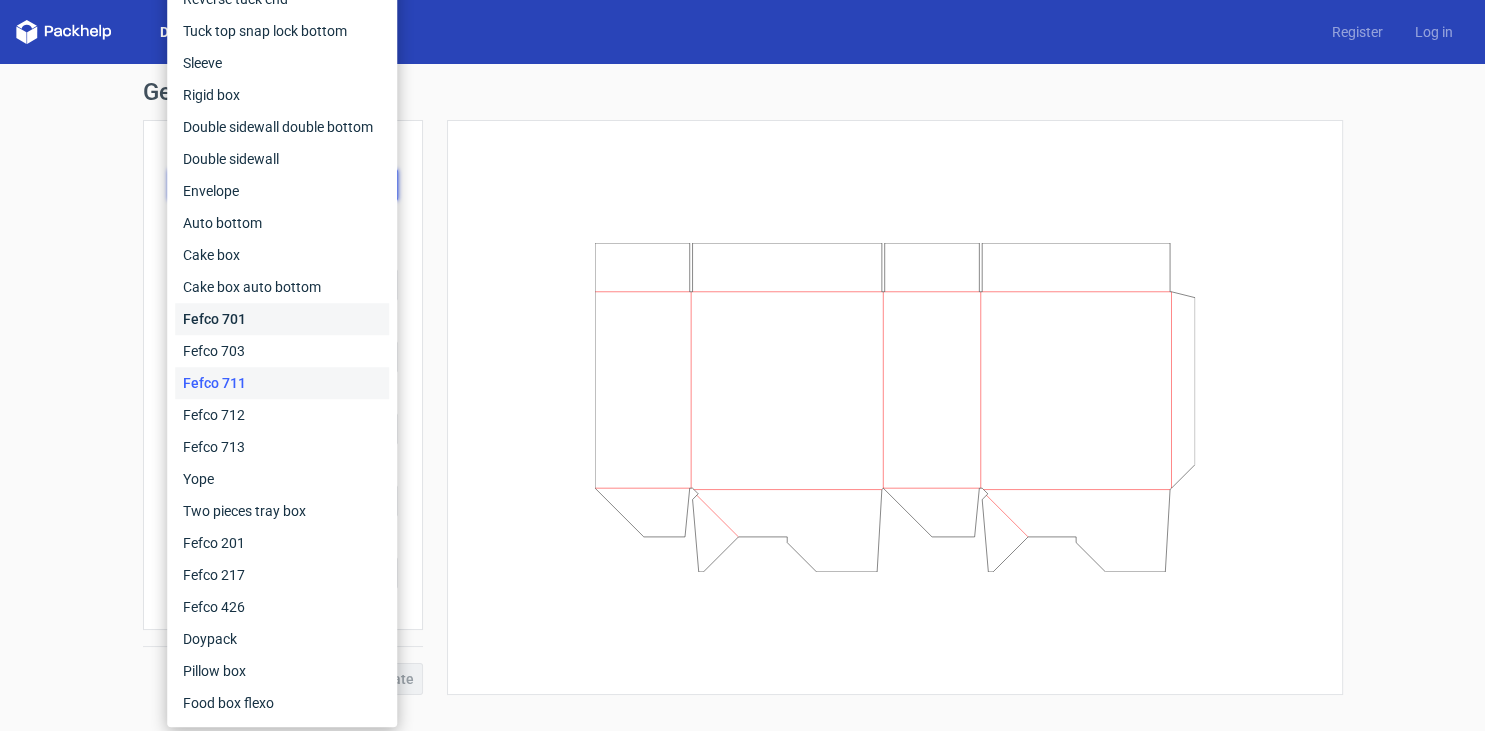 click on "Fefco 701" at bounding box center (282, 319) 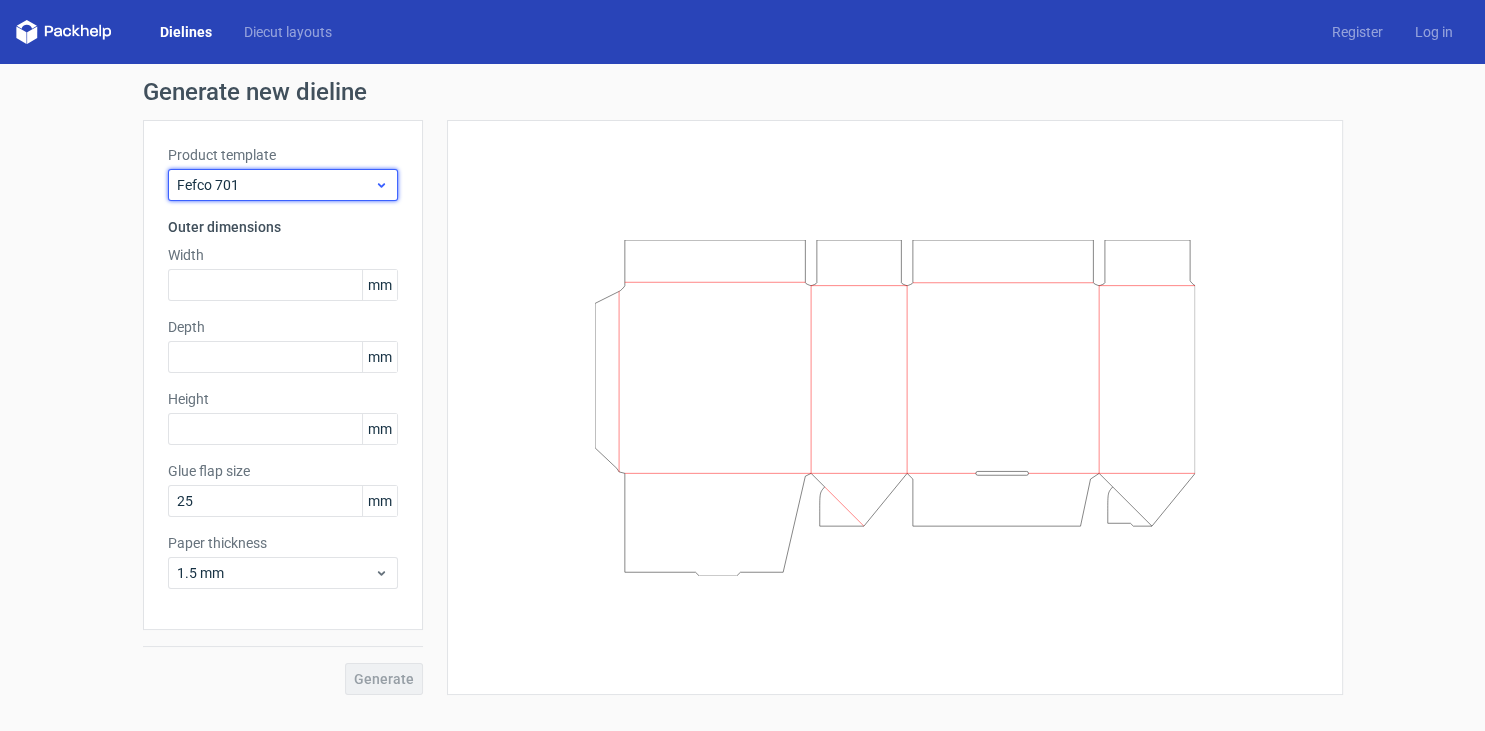 click on "Fefco 701" at bounding box center (275, 185) 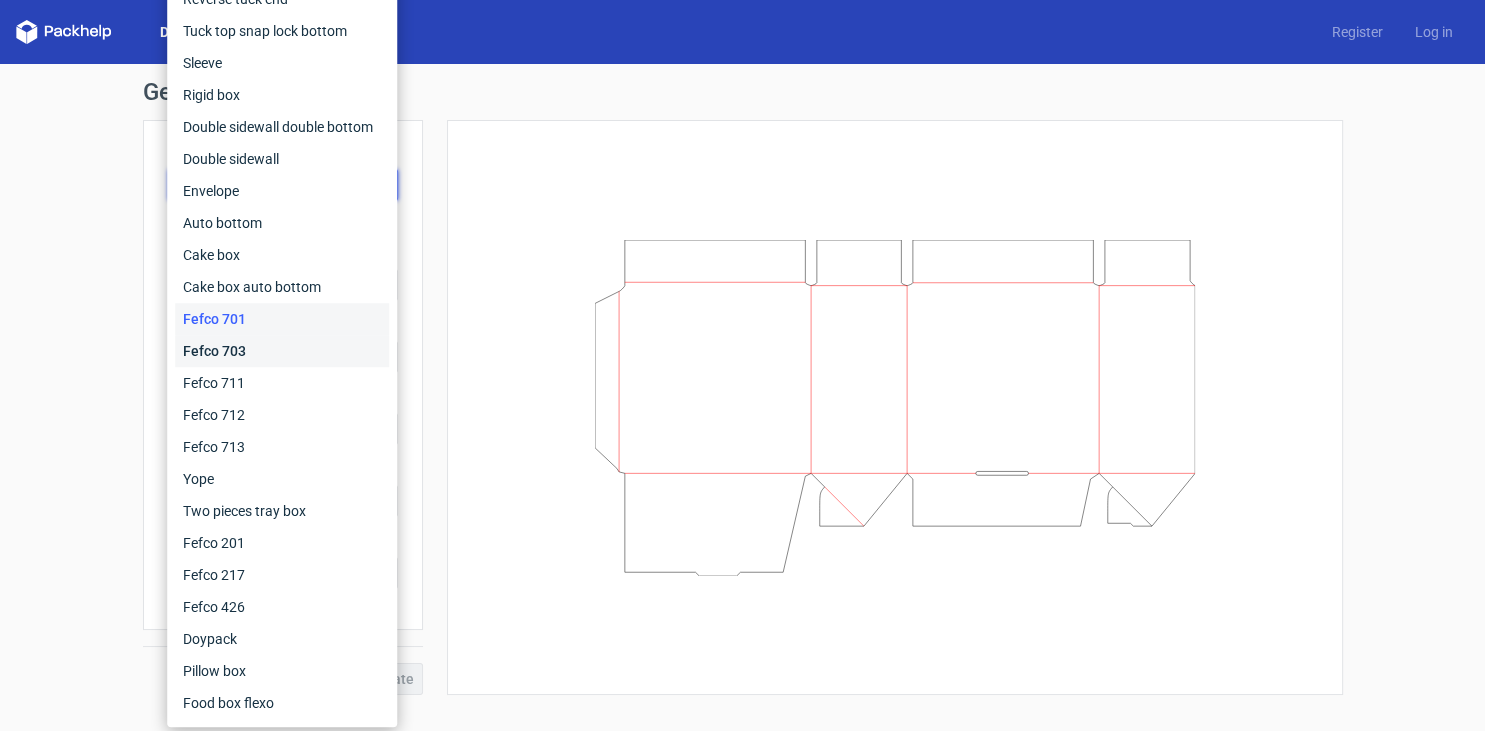 click on "Fefco 703" at bounding box center [282, 351] 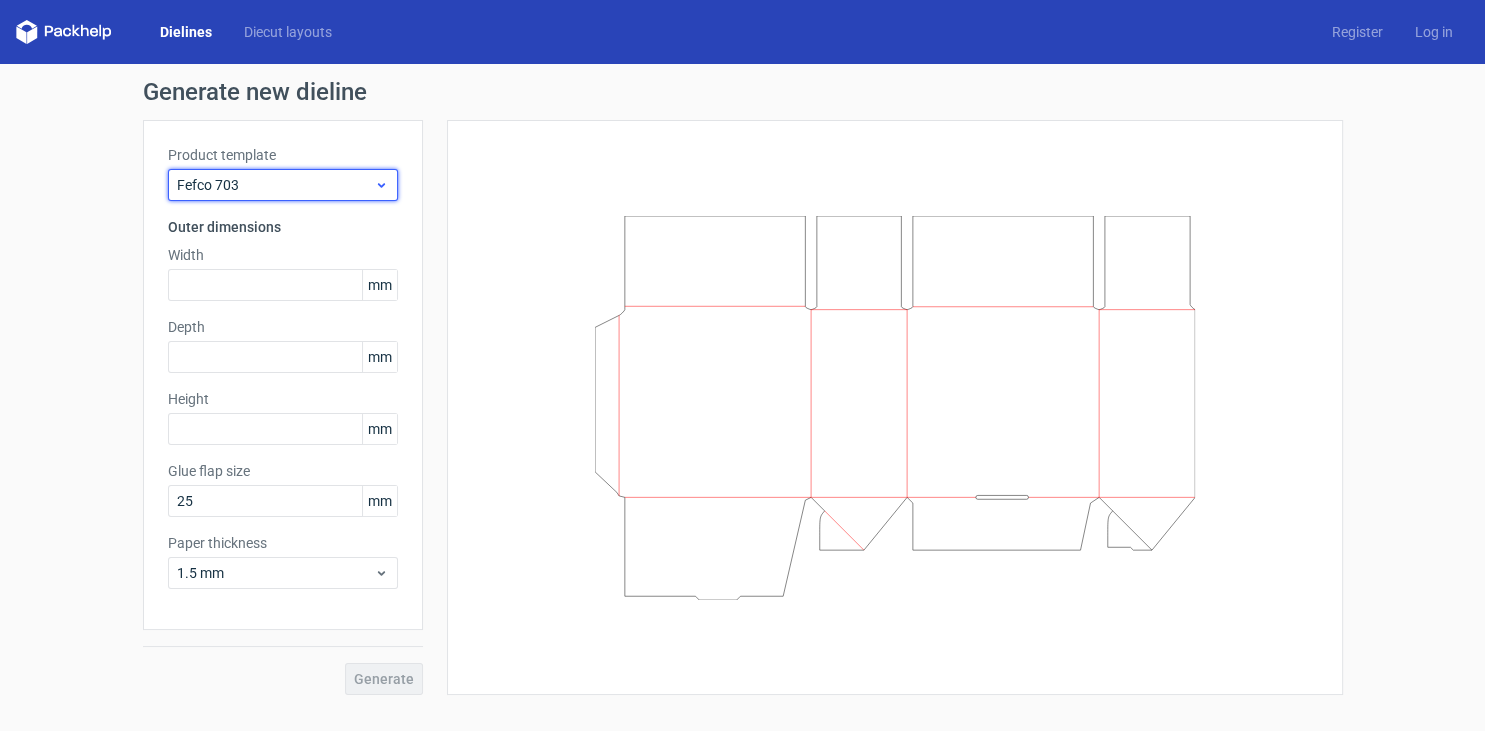 click on "Fefco 703" at bounding box center (275, 185) 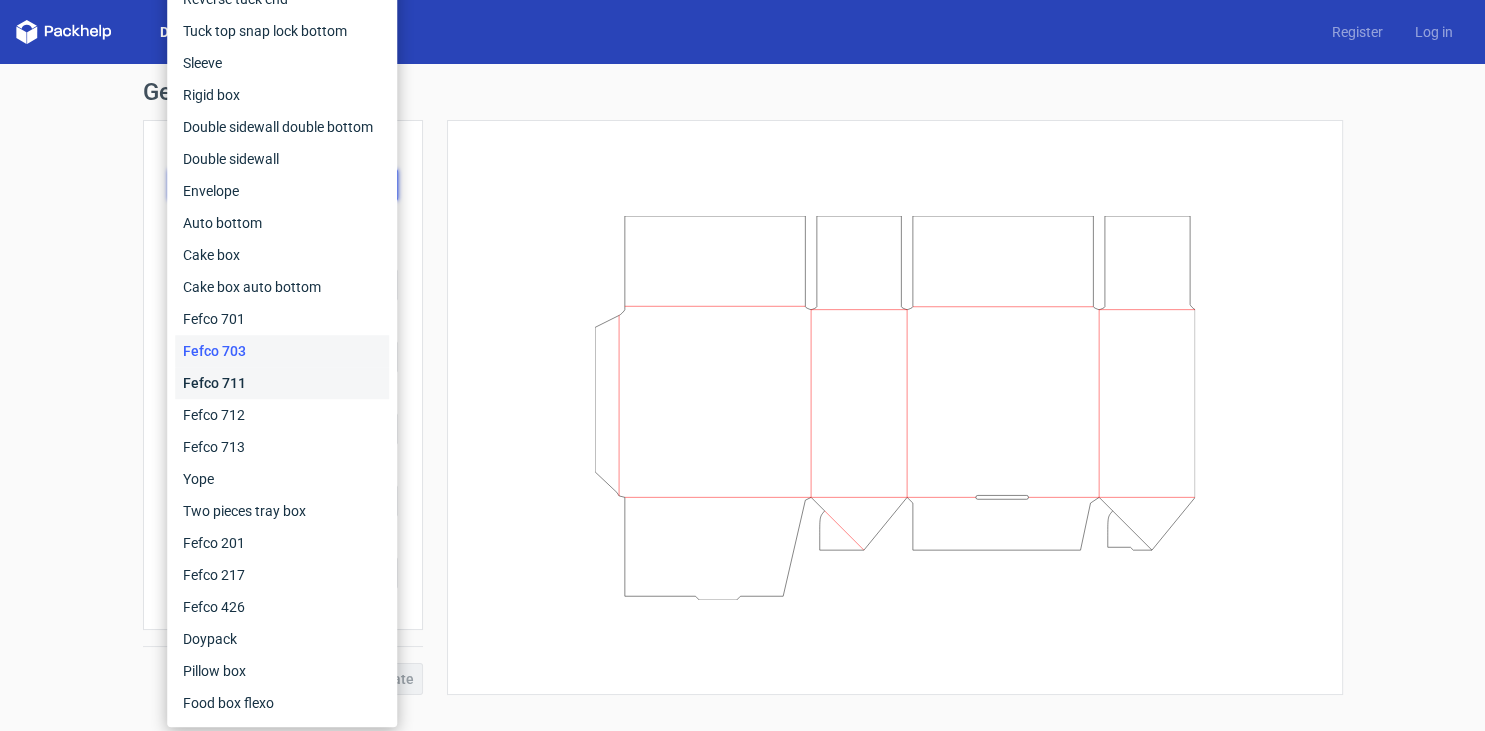 click on "Fefco 711" at bounding box center [282, 383] 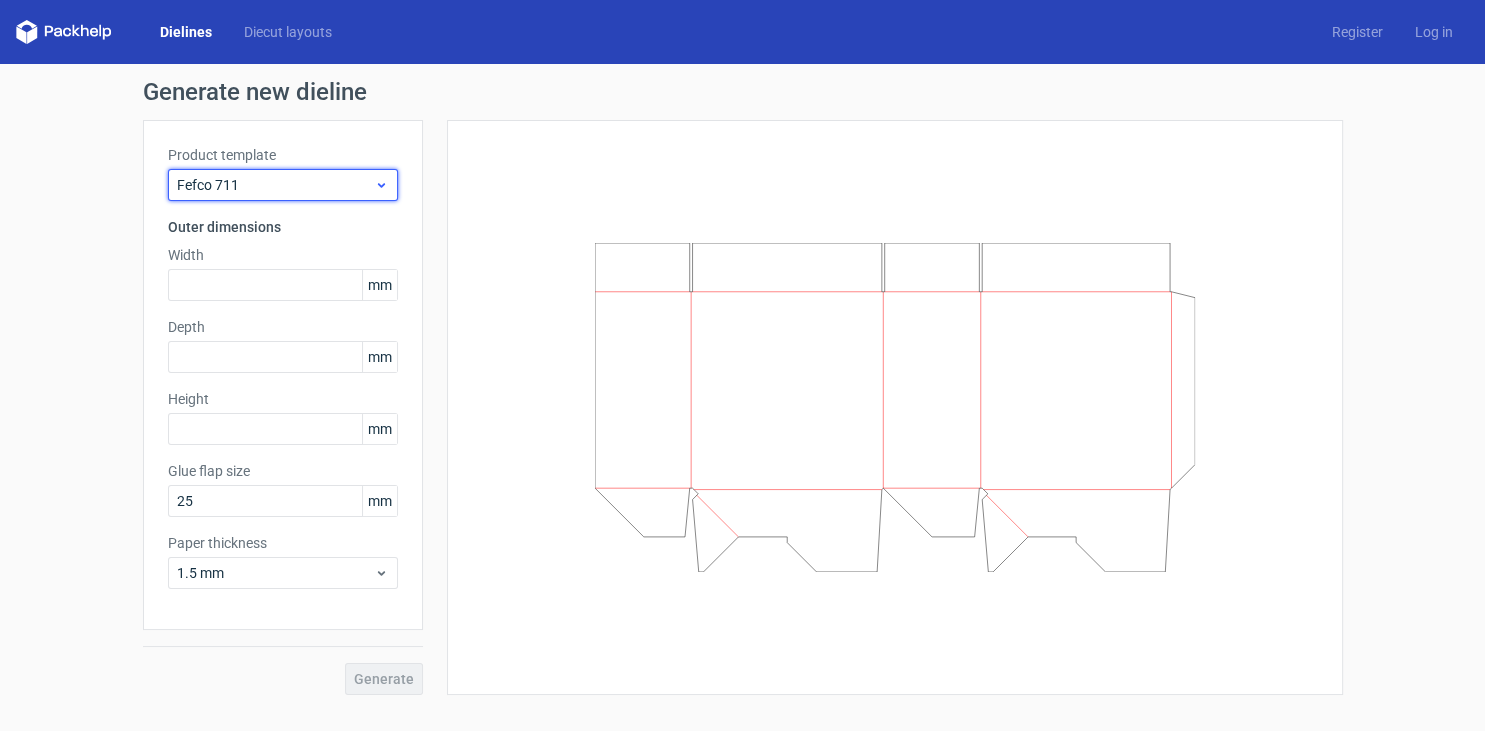 click on "Fefco 711" at bounding box center (275, 185) 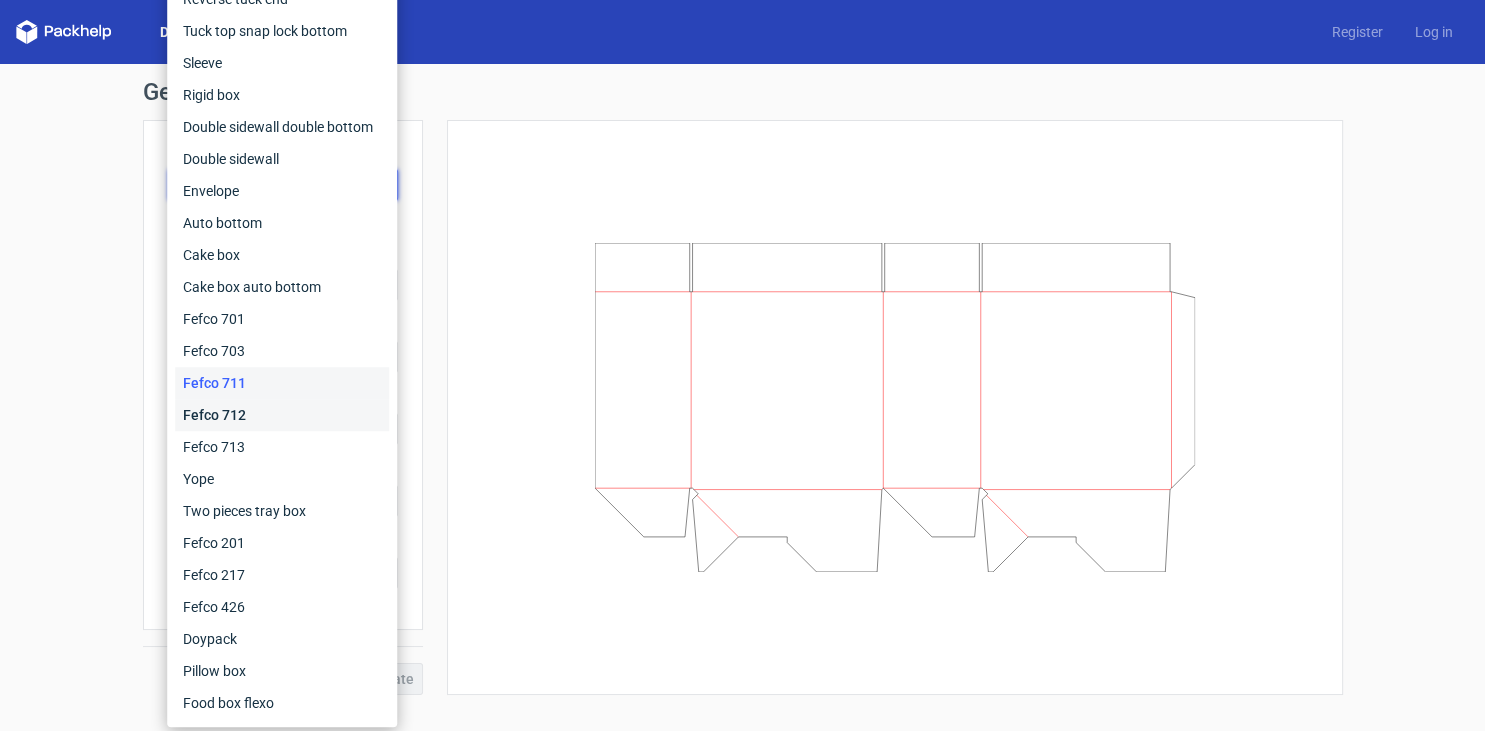 click on "Fefco 712" at bounding box center [282, 415] 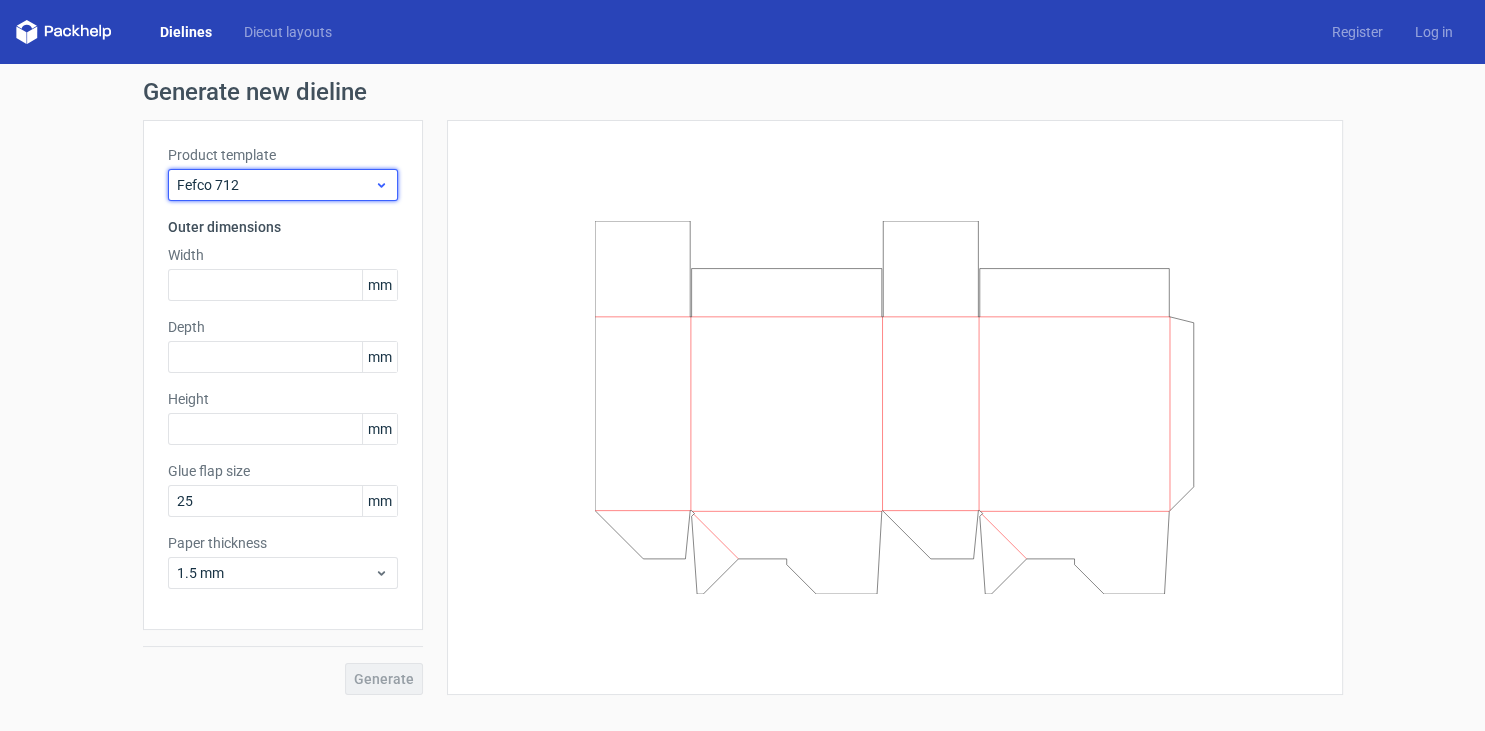 click on "Fefco 712" at bounding box center [275, 185] 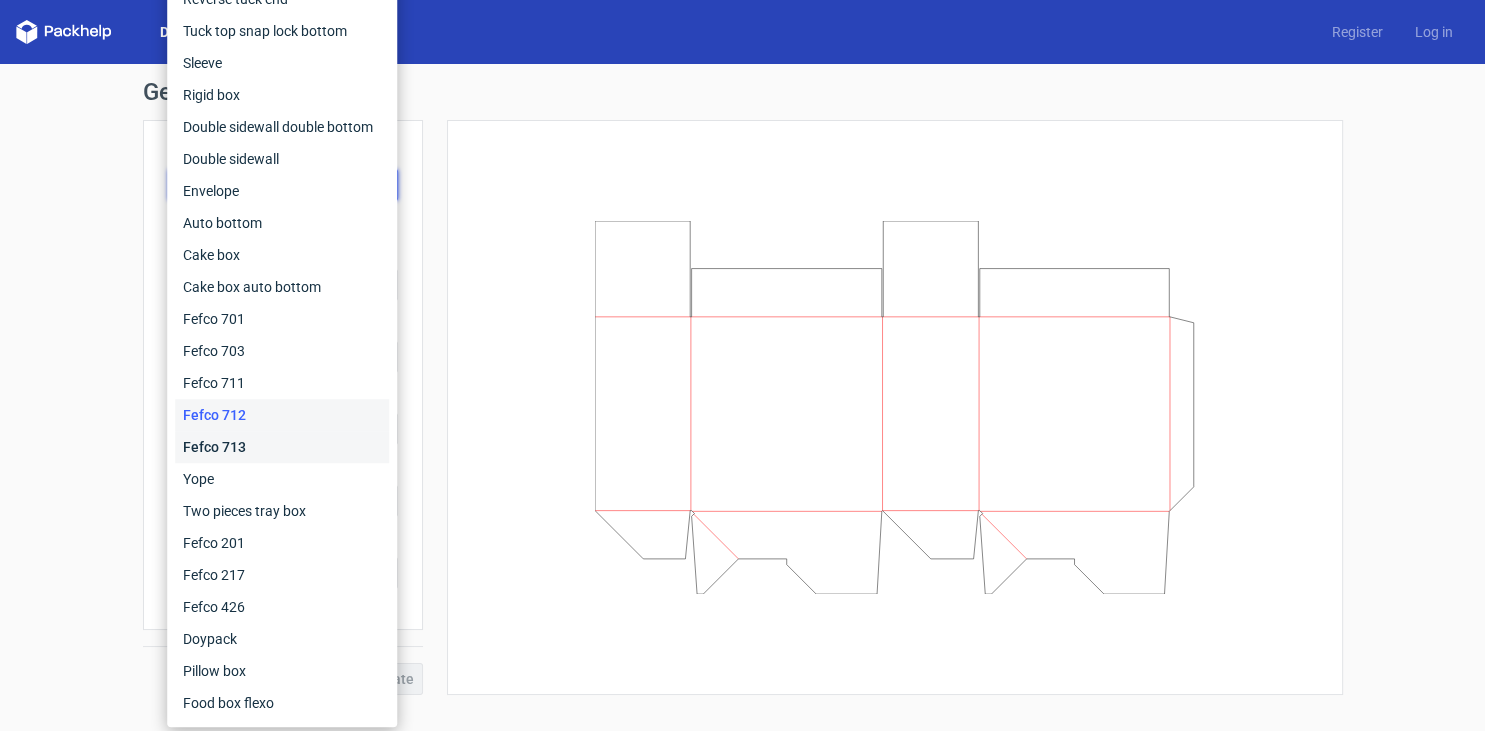 click on "Fefco 713" at bounding box center (282, 447) 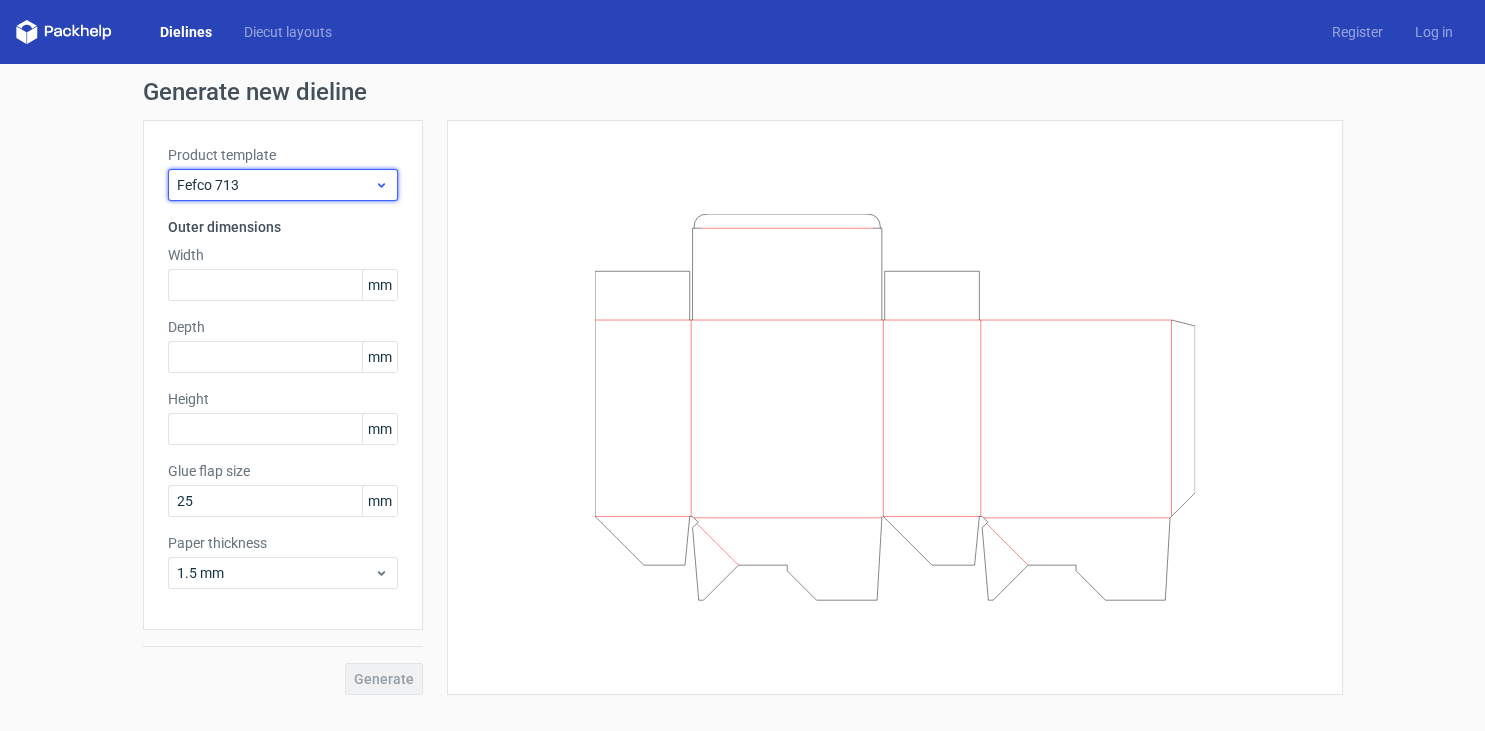 click on "Fefco 713" at bounding box center [275, 185] 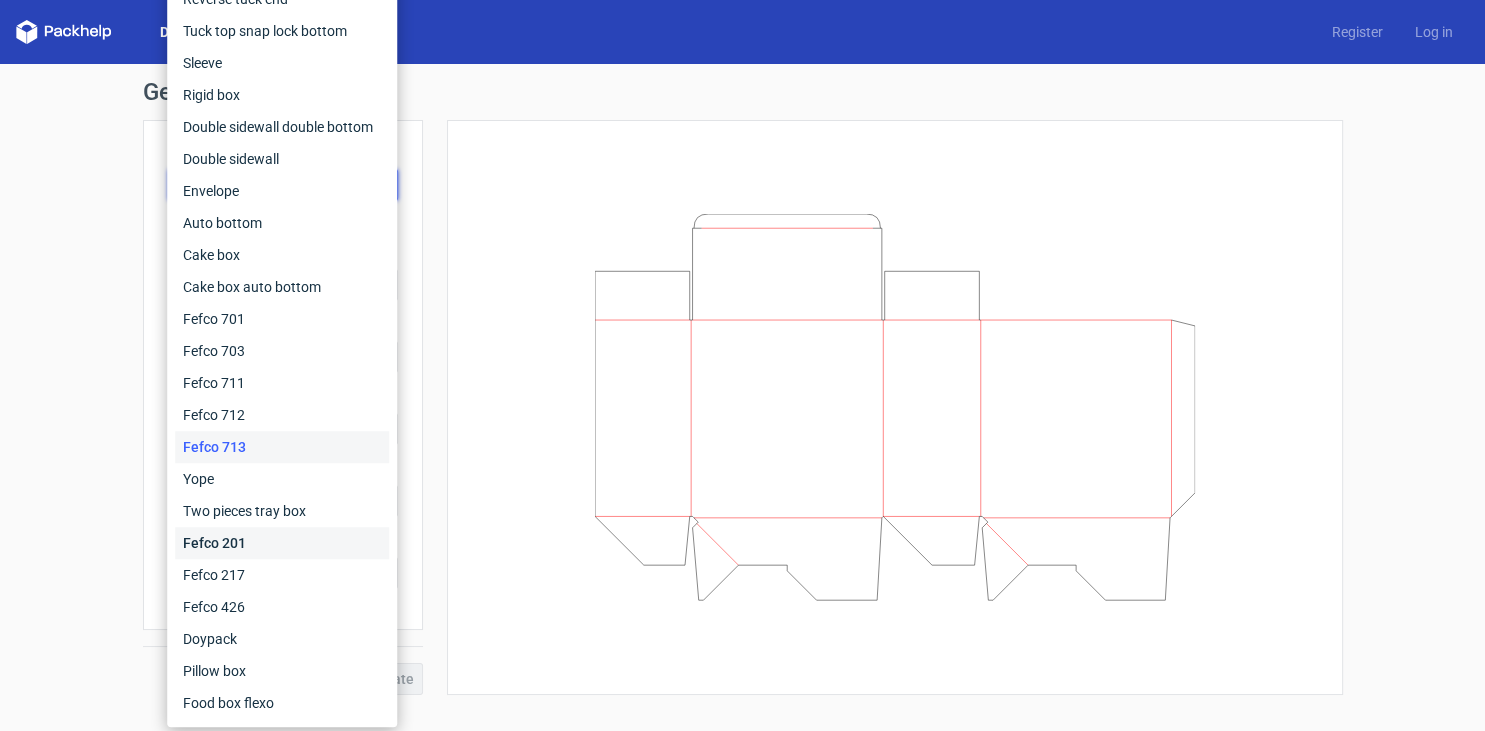 click on "Fefco 201" at bounding box center (282, 543) 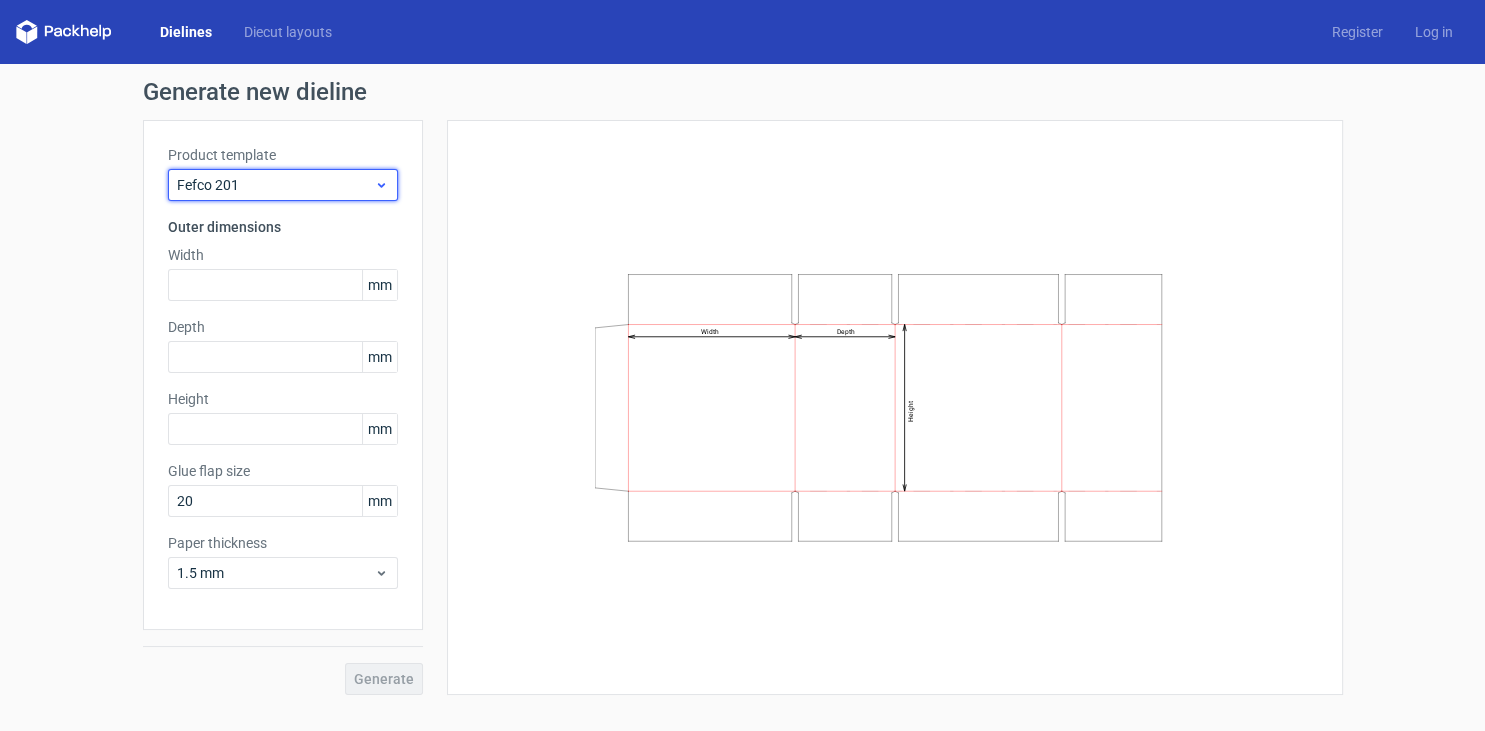click on "Fefco 201" at bounding box center (275, 185) 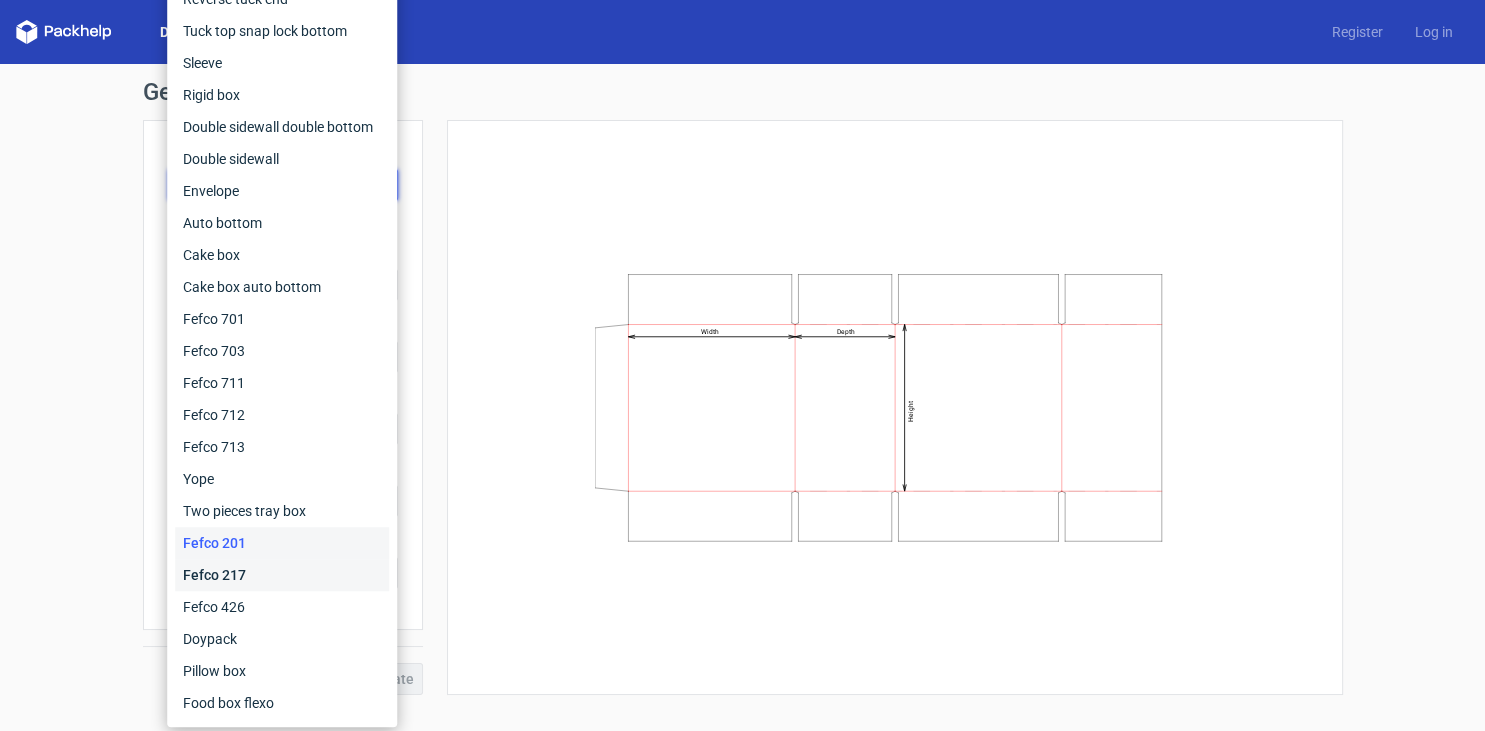 click on "Fefco 217" at bounding box center (282, 575) 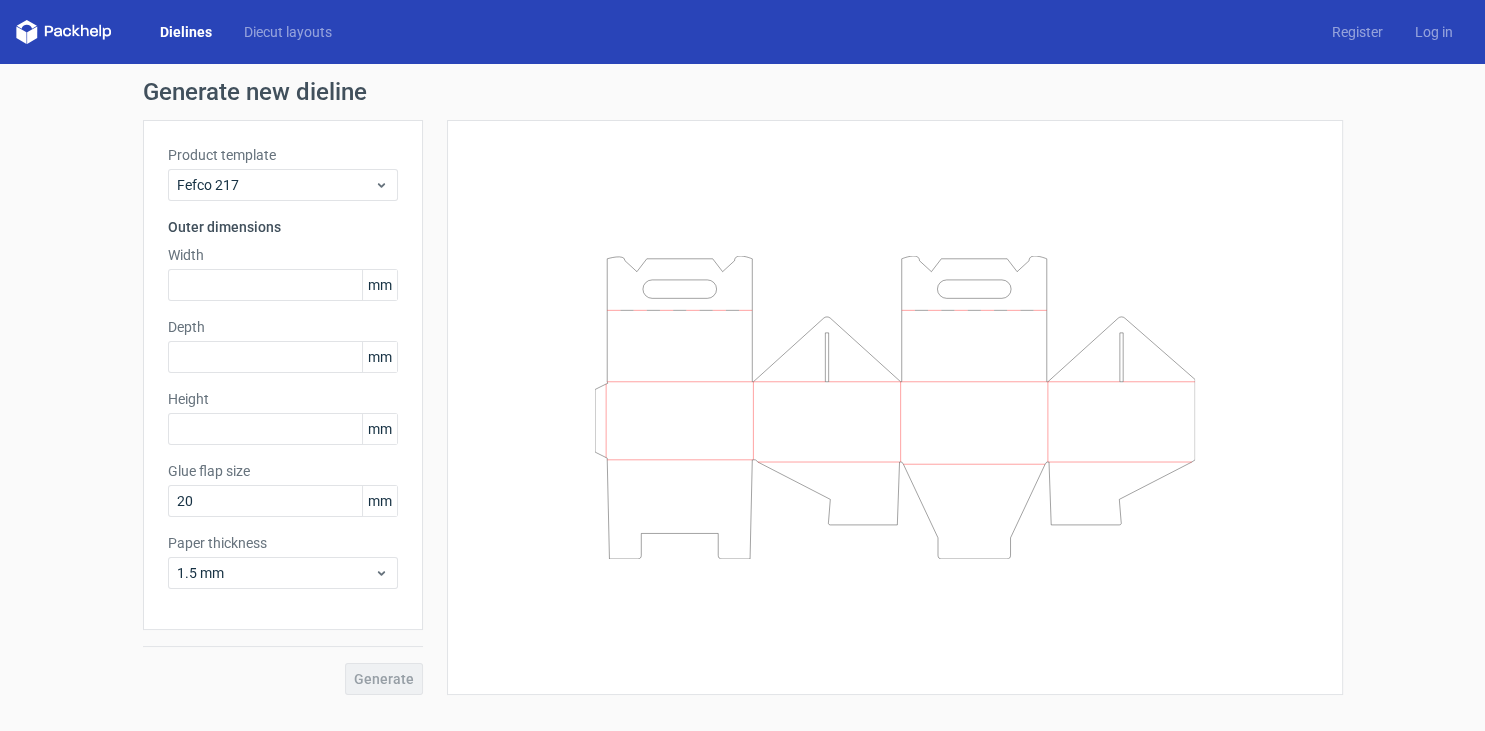 click on "Product template" at bounding box center (283, 155) 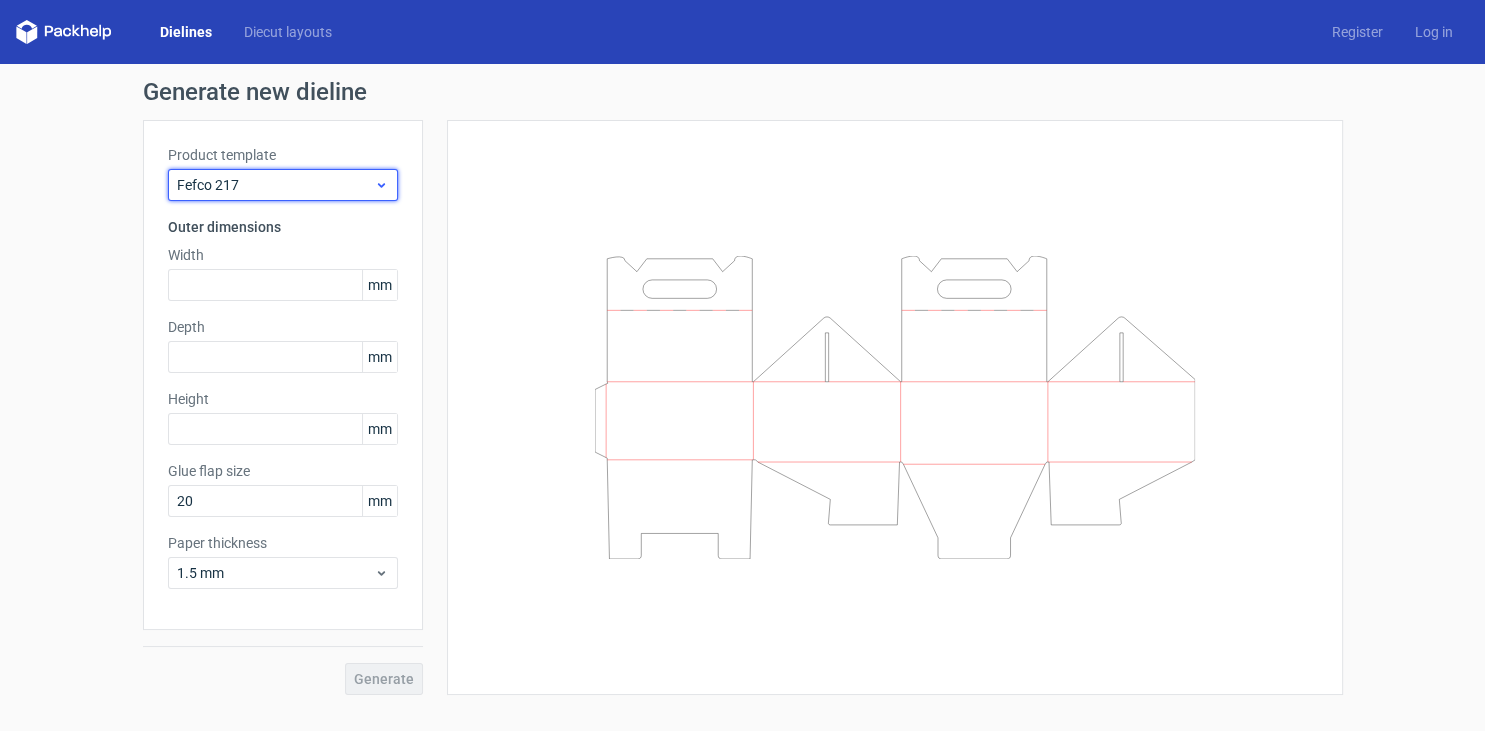 click on "Fefco 217" at bounding box center [275, 185] 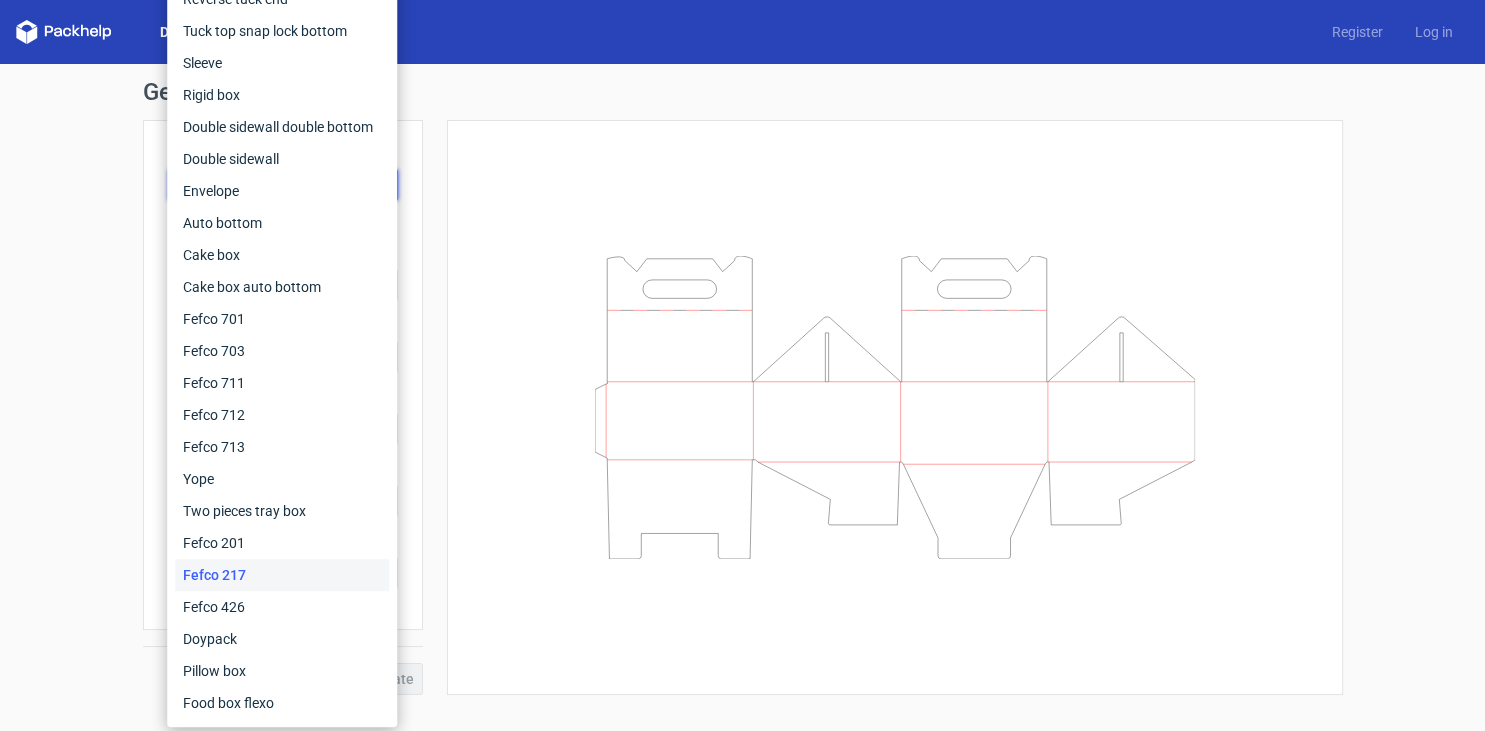 click on "Fefco 217" at bounding box center (282, 575) 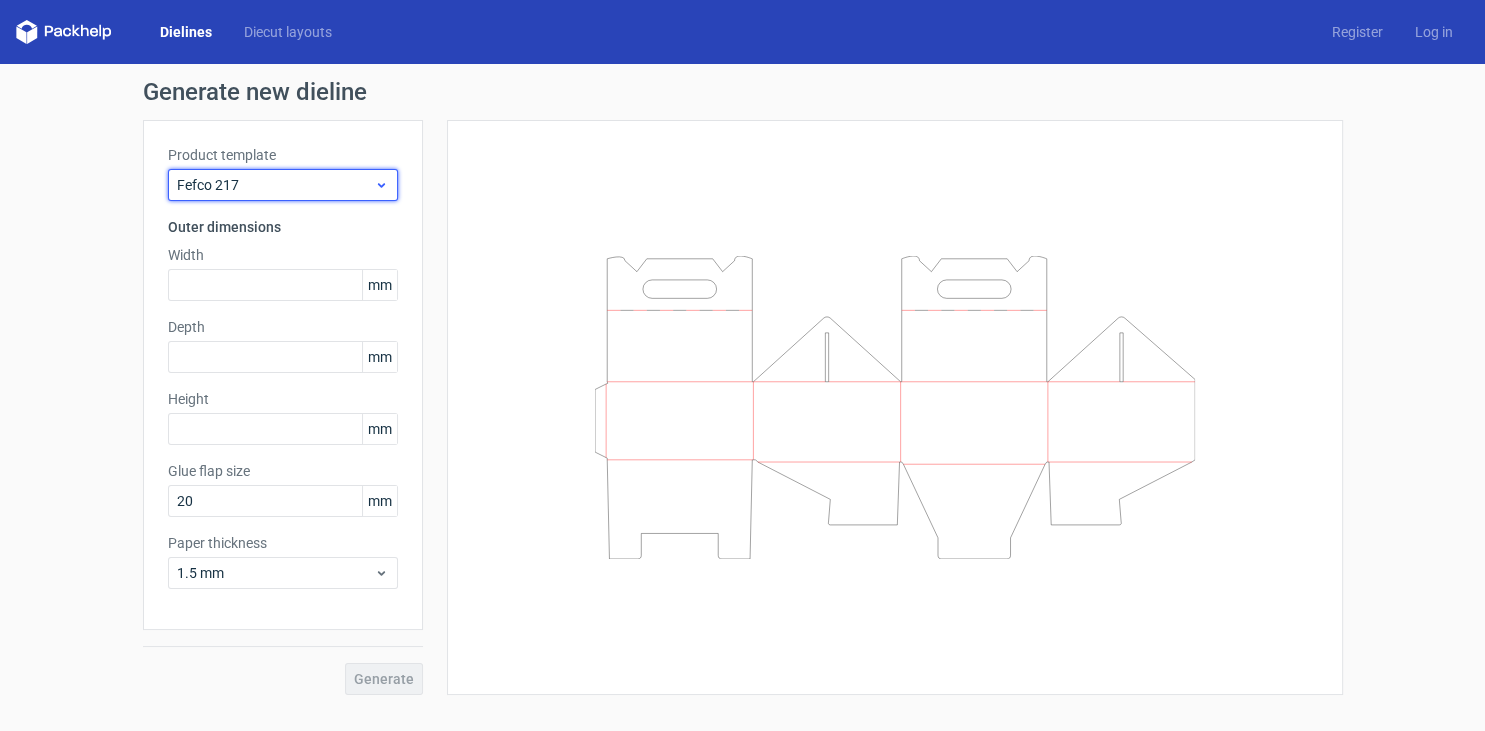 click on "Fefco 217" at bounding box center (275, 185) 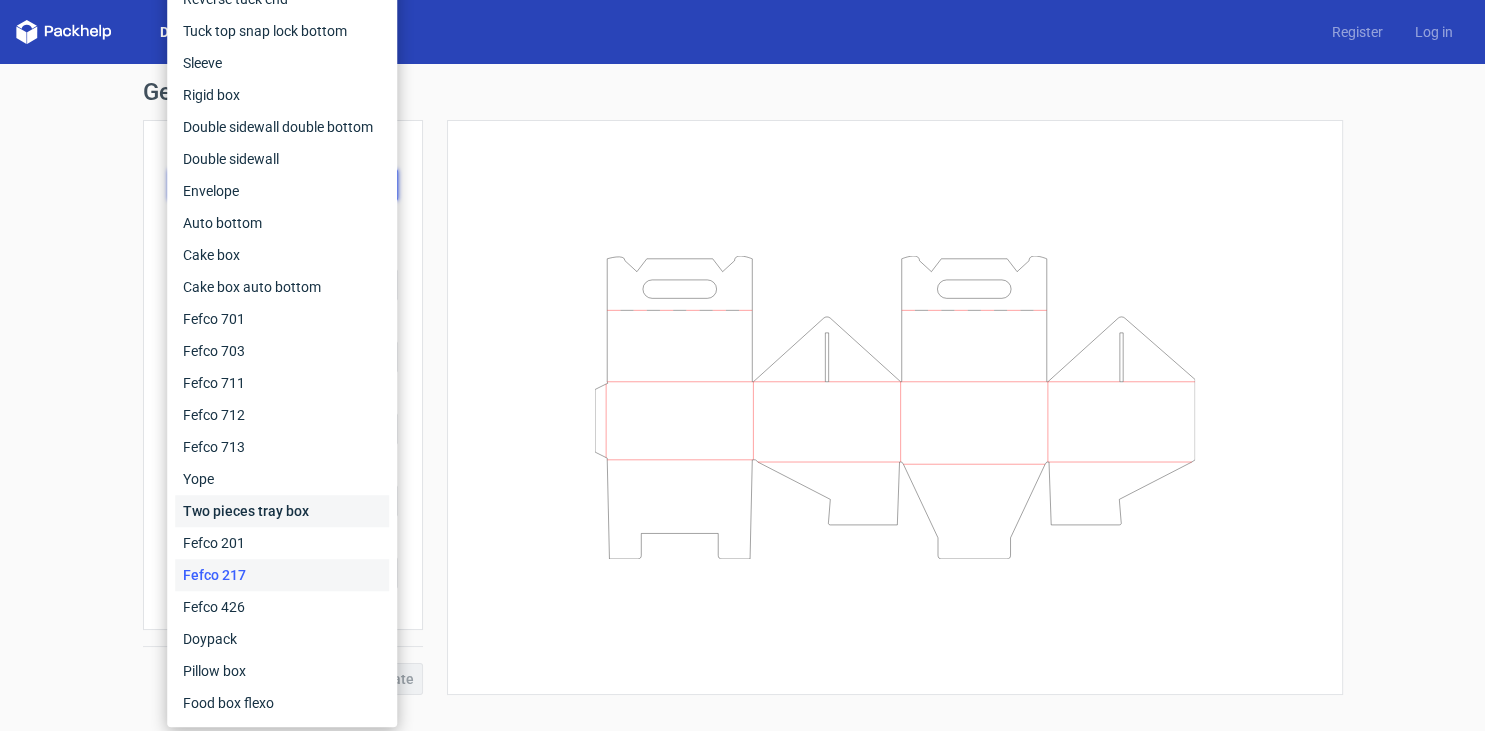 click on "Two pieces tray box" at bounding box center (282, 511) 